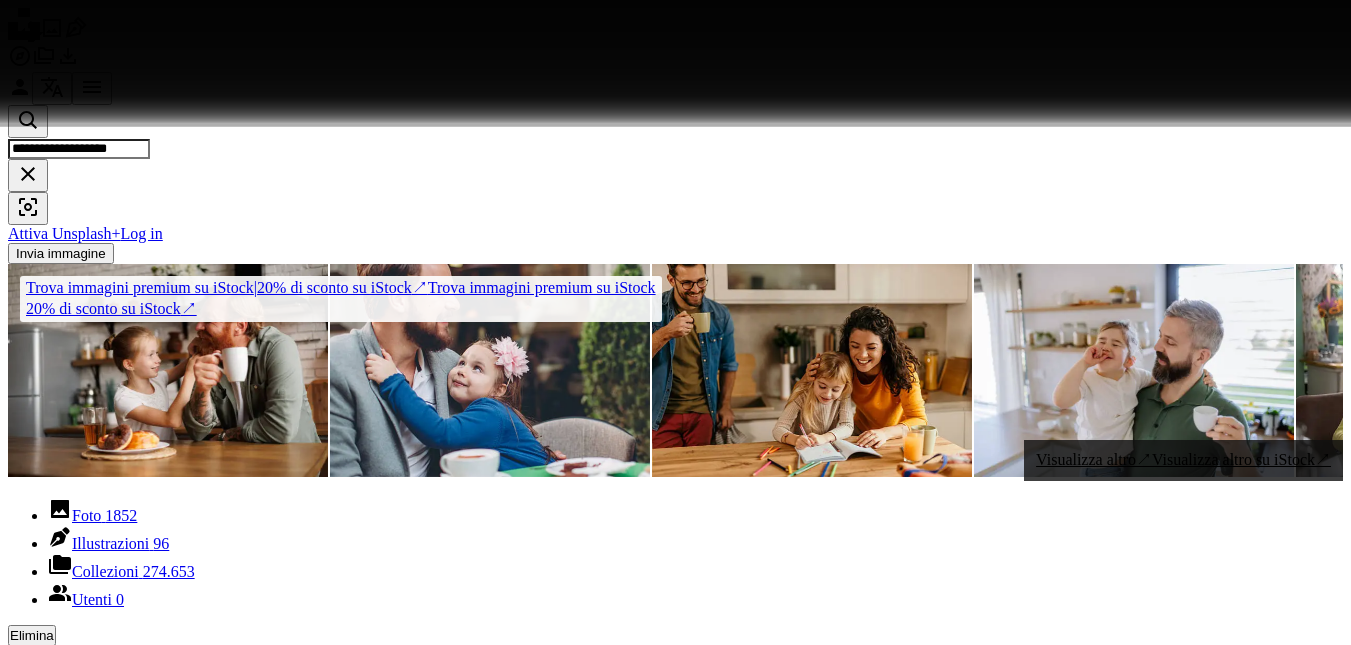 scroll, scrollTop: 1500, scrollLeft: 0, axis: vertical 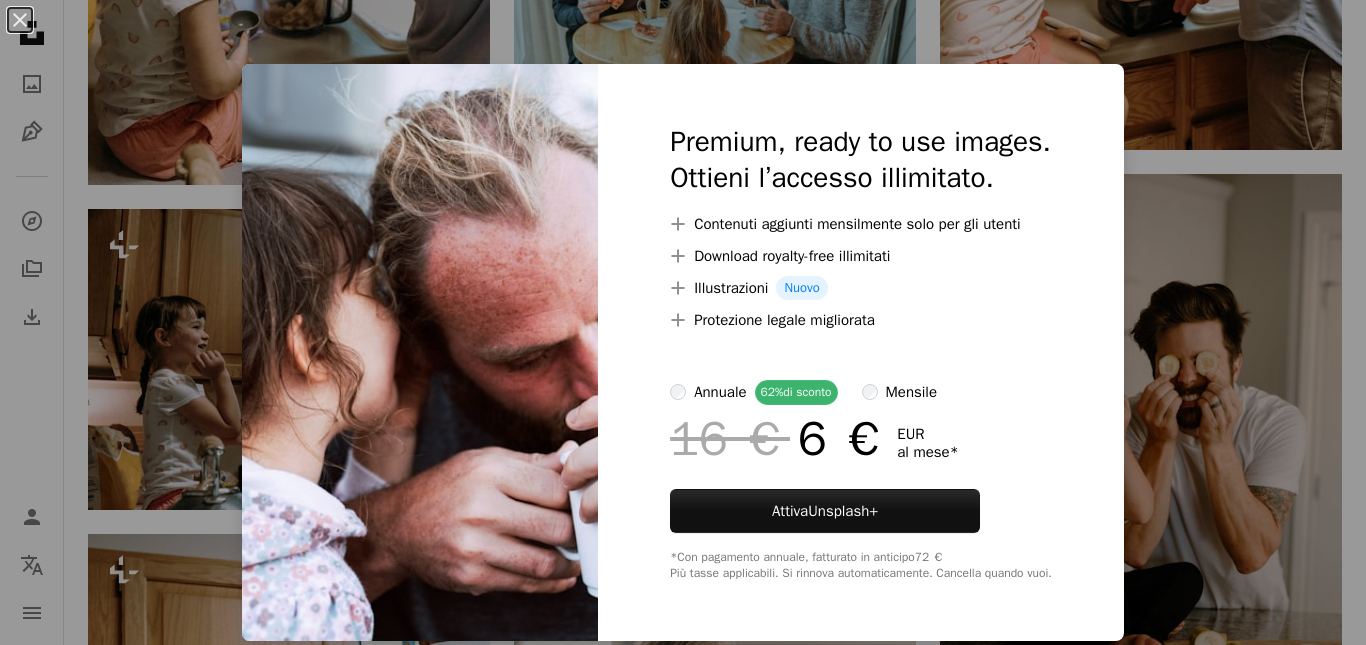 click on "An X shape Premium, ready to use images. Ottieni l’accesso illimitato. A plus sign Contenuti aggiunti mensilmente solo per gli utenti A plus sign Download royalty-free illimitati A plus sign Illustrazioni  Nuovo A plus sign Protezione legale migliorata annuale 62%  di sconto mensile 16 €   6 € EUR al mese * Attiva  Unsplash+ *Con pagamento annuale, fatturato in anticipo  72 € Più tasse applicabili. Si rinnova automaticamente. Cancella quando vuoi." at bounding box center (683, 322) 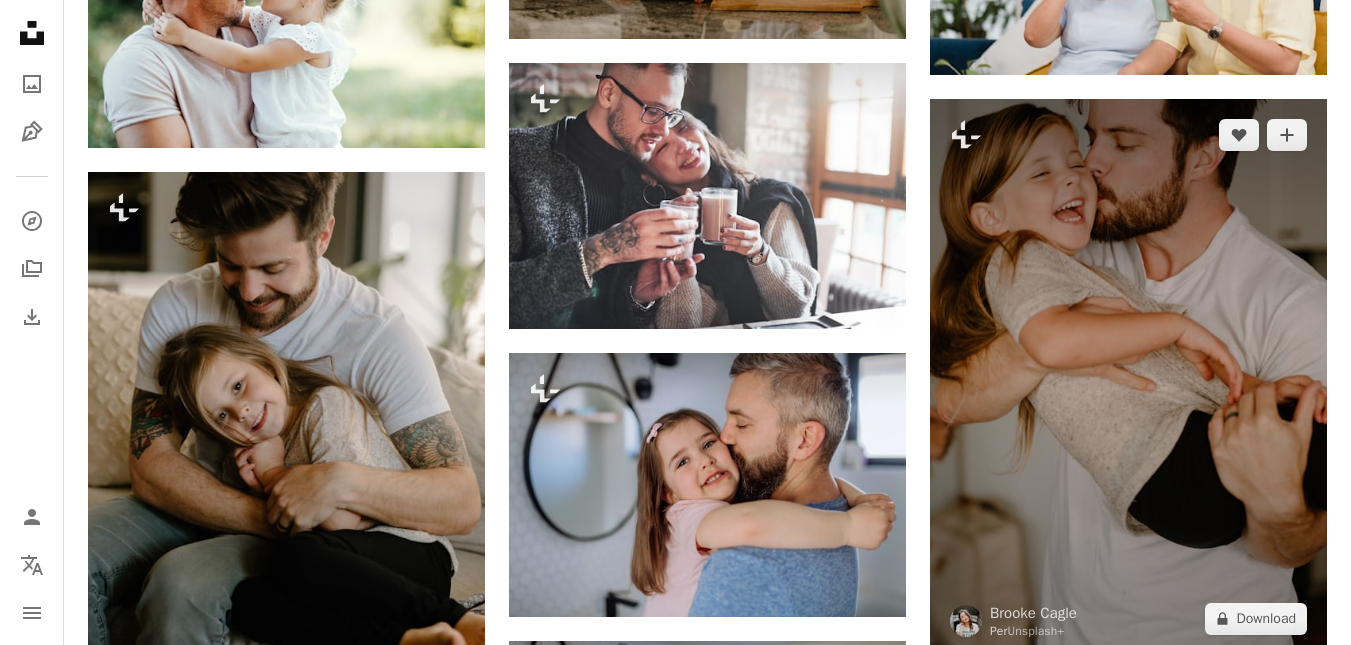 scroll, scrollTop: 6100, scrollLeft: 0, axis: vertical 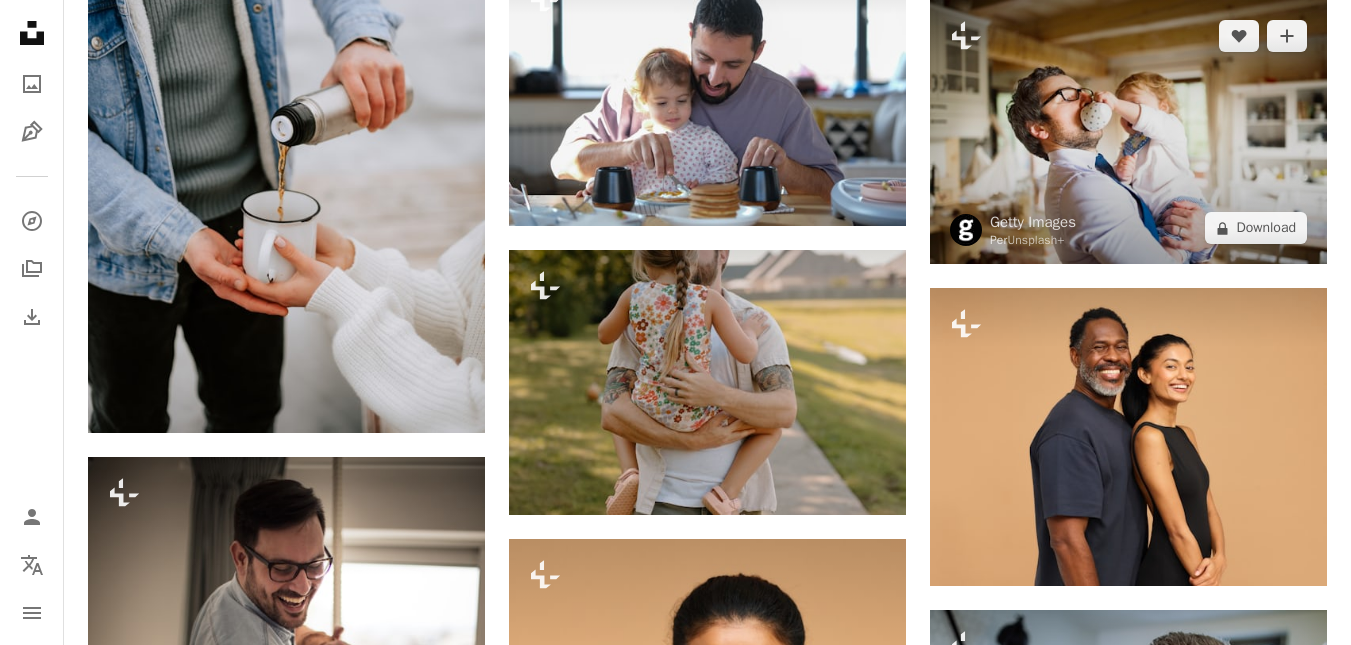 click at bounding box center (1128, 132) 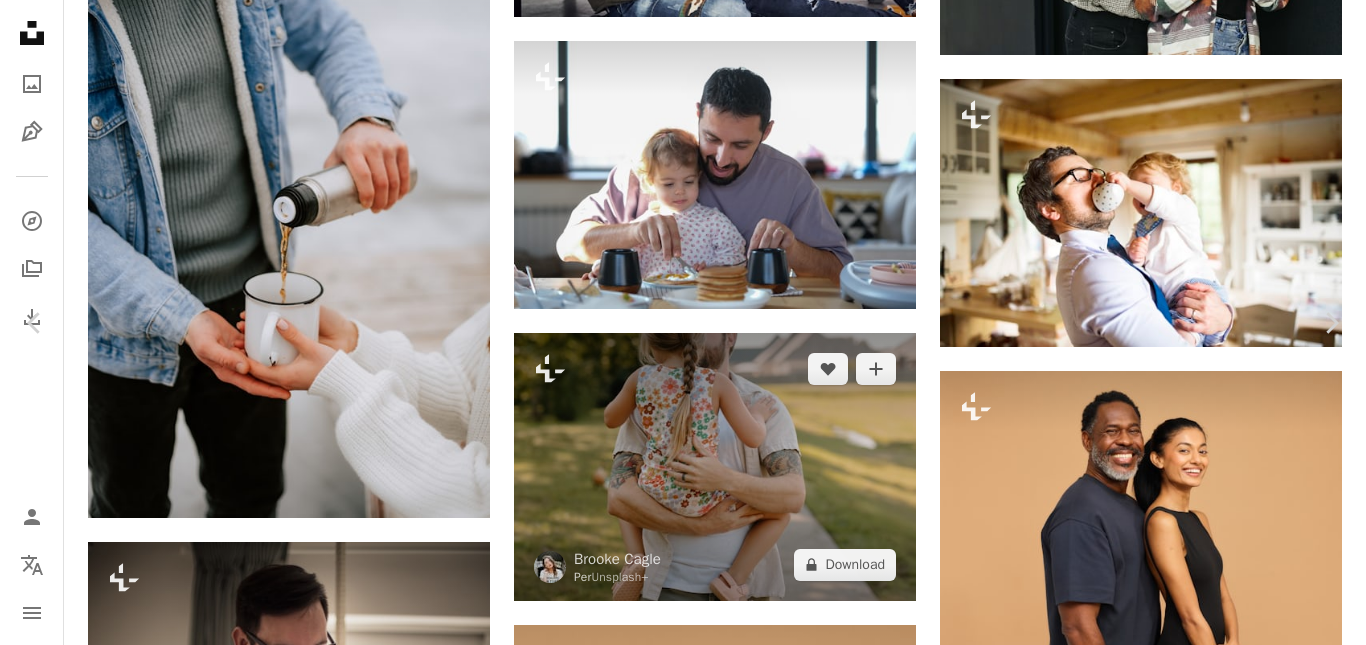 drag, startPoint x: 15, startPoint y: 17, endPoint x: 558, endPoint y: 323, distance: 623.28564 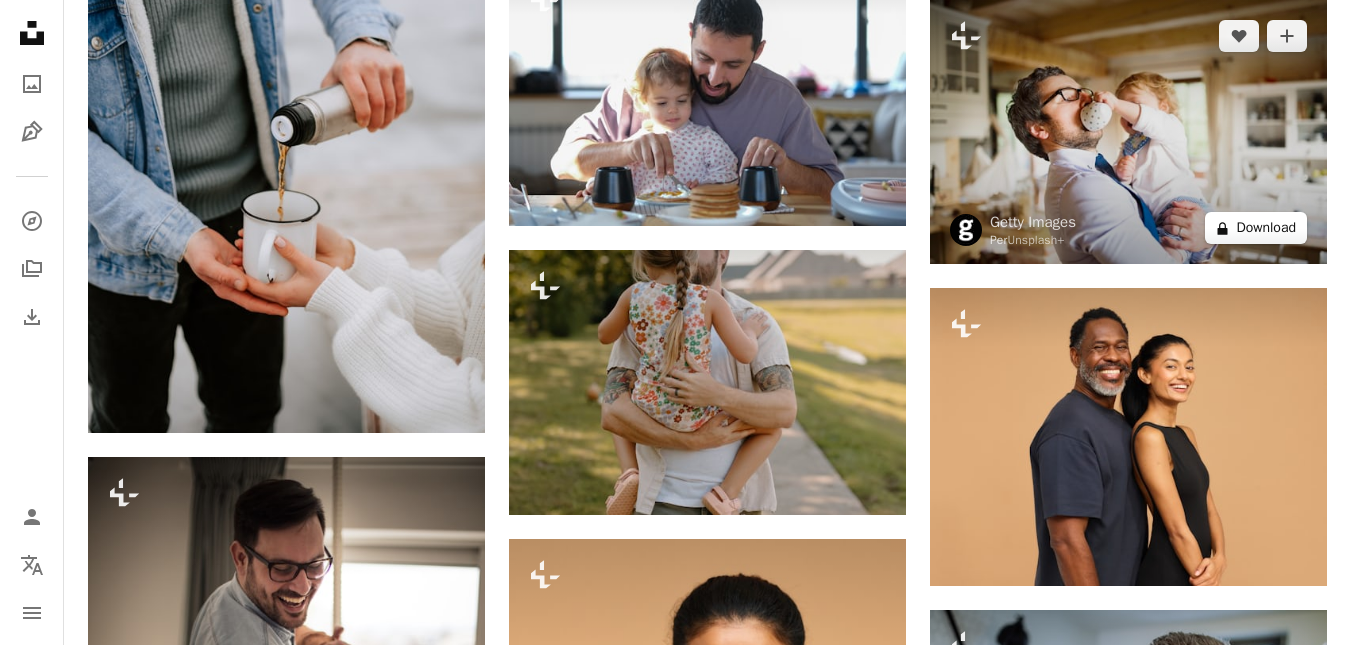 click on "A lock Download" at bounding box center [1256, 228] 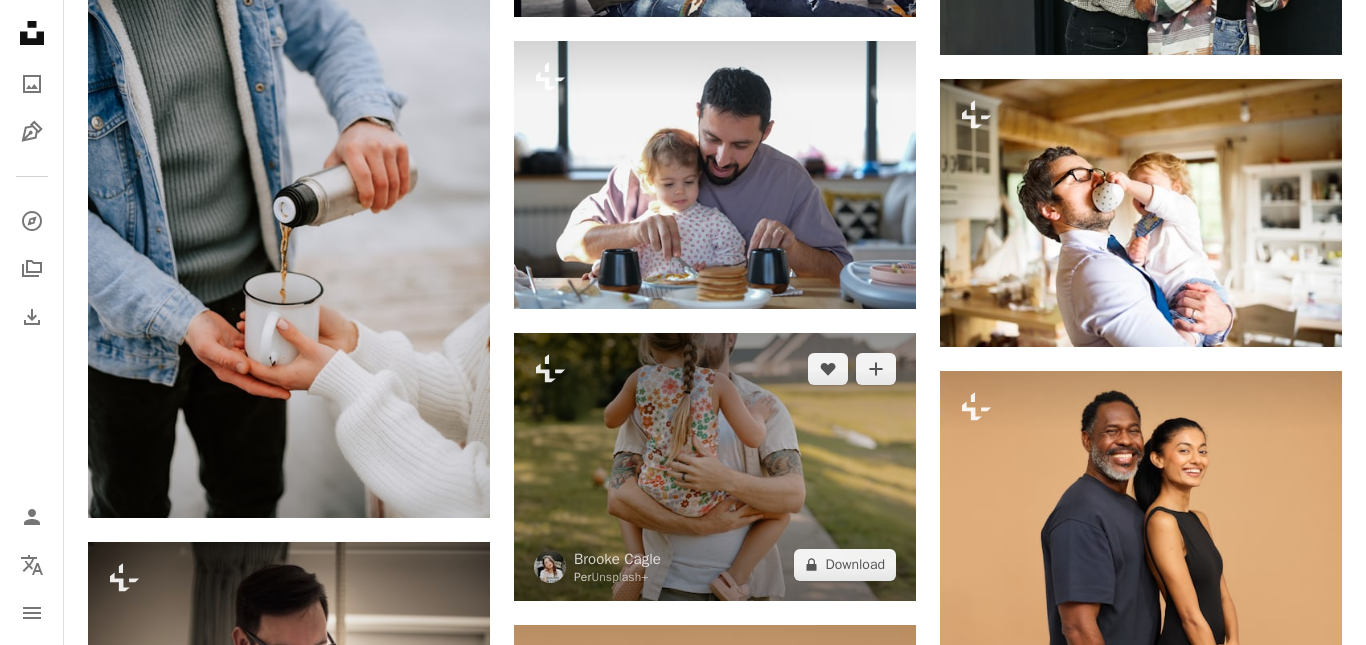 drag, startPoint x: 21, startPoint y: 14, endPoint x: 782, endPoint y: 278, distance: 805.49176 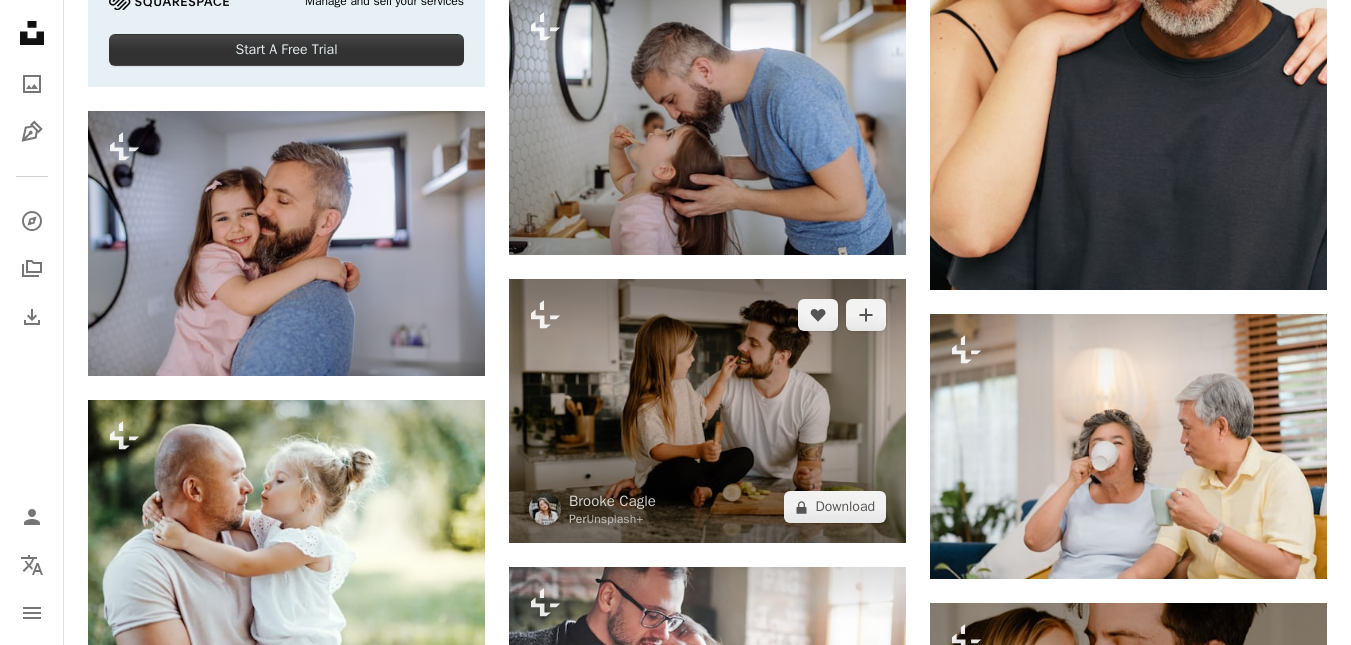 scroll, scrollTop: 5300, scrollLeft: 0, axis: vertical 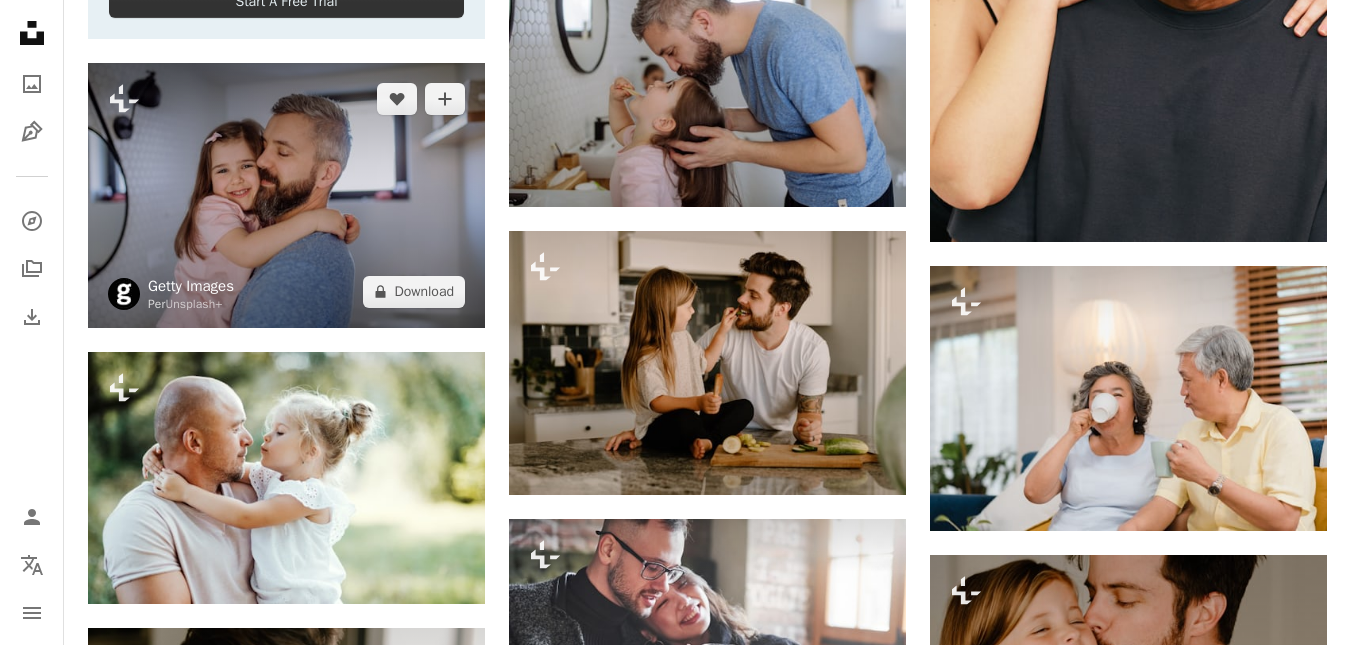 click on "Getty Images" at bounding box center (191, 286) 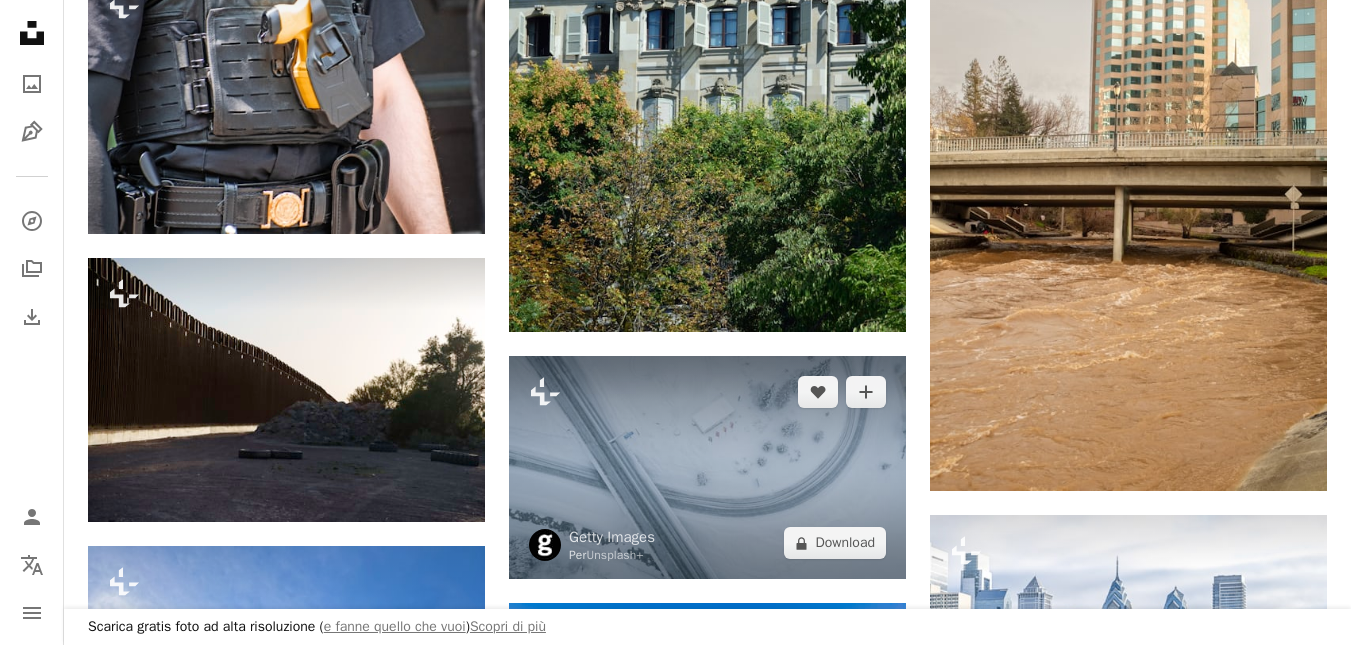 scroll, scrollTop: 1900, scrollLeft: 0, axis: vertical 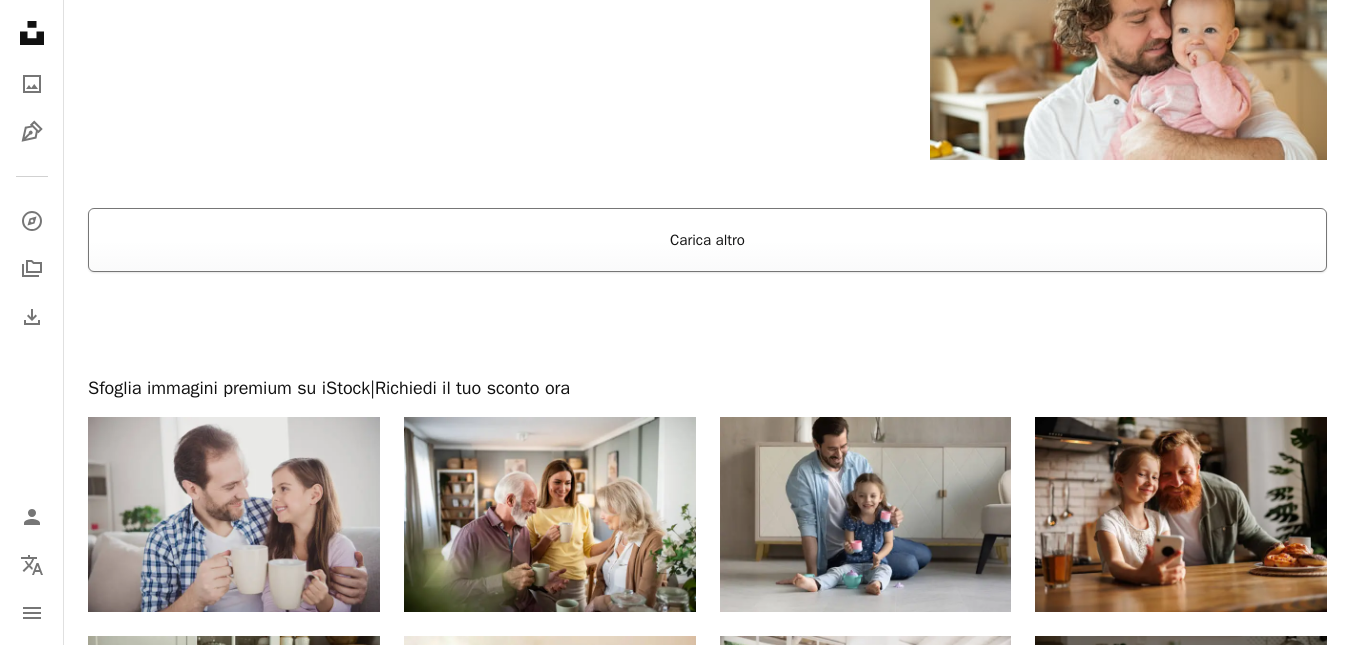 click on "Carica altro" at bounding box center [707, 240] 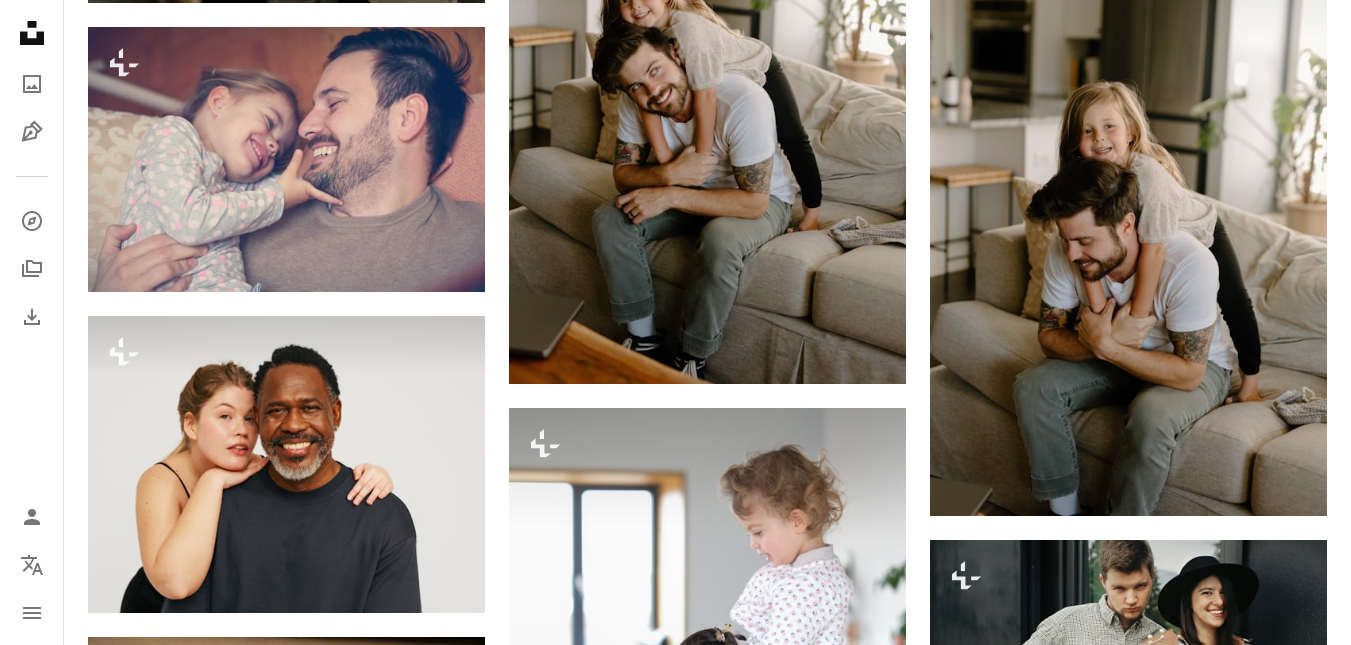 scroll, scrollTop: 15000, scrollLeft: 0, axis: vertical 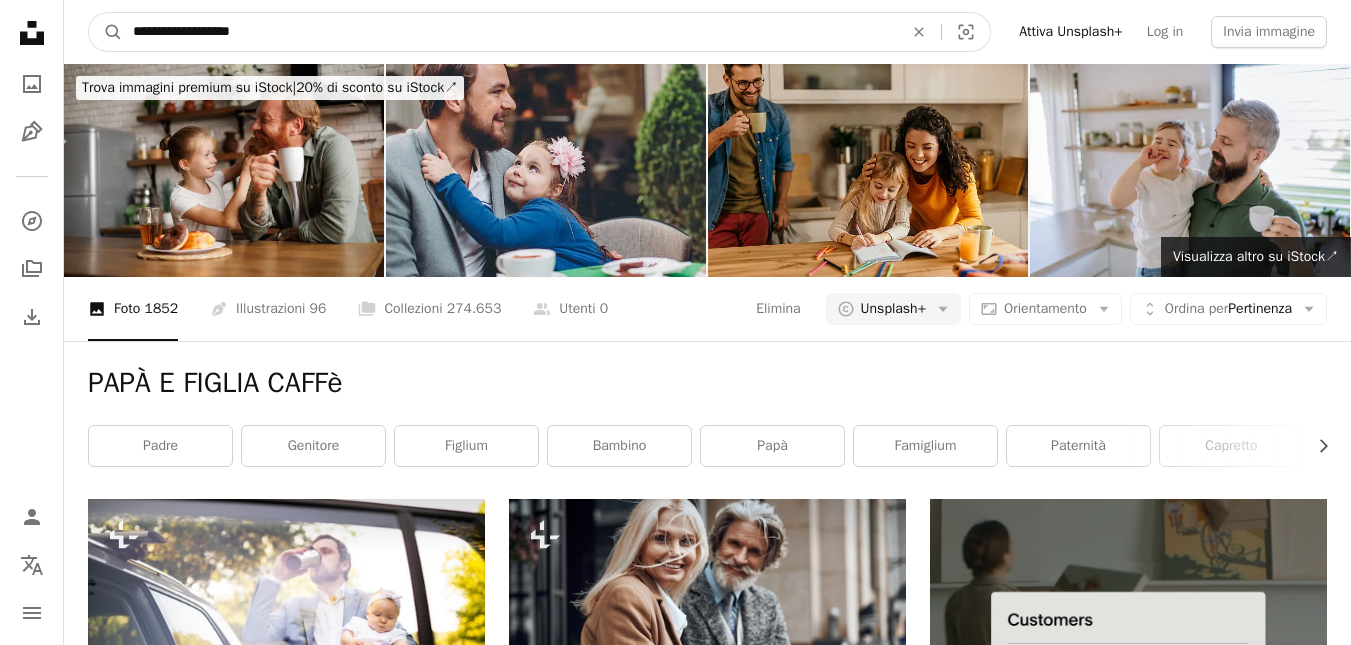 drag, startPoint x: 315, startPoint y: 36, endPoint x: 83, endPoint y: 26, distance: 232.21542 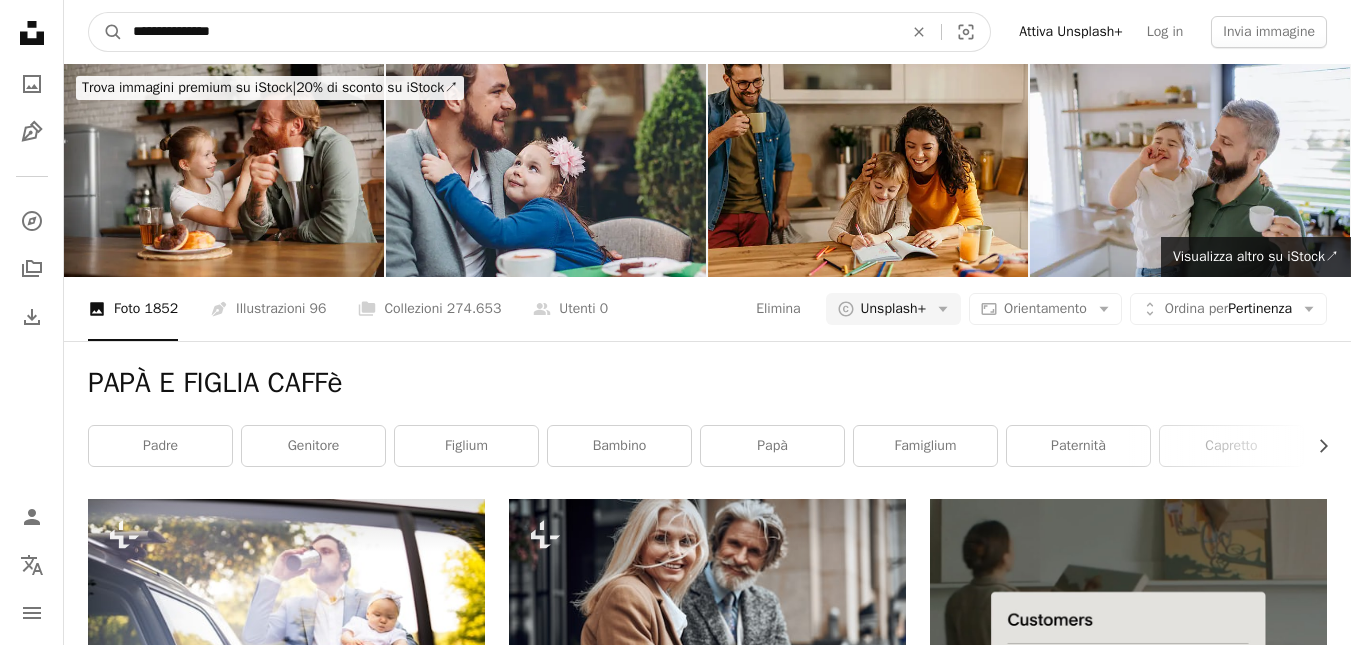 type on "**********" 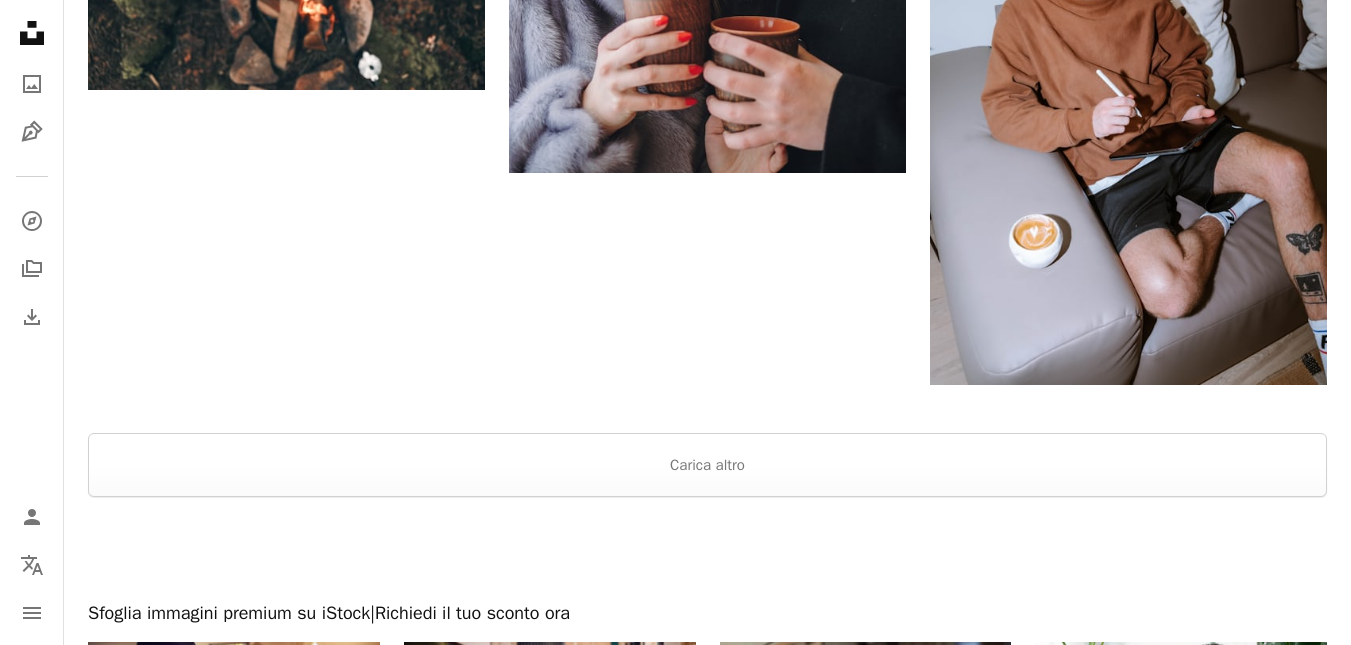scroll, scrollTop: 3100, scrollLeft: 0, axis: vertical 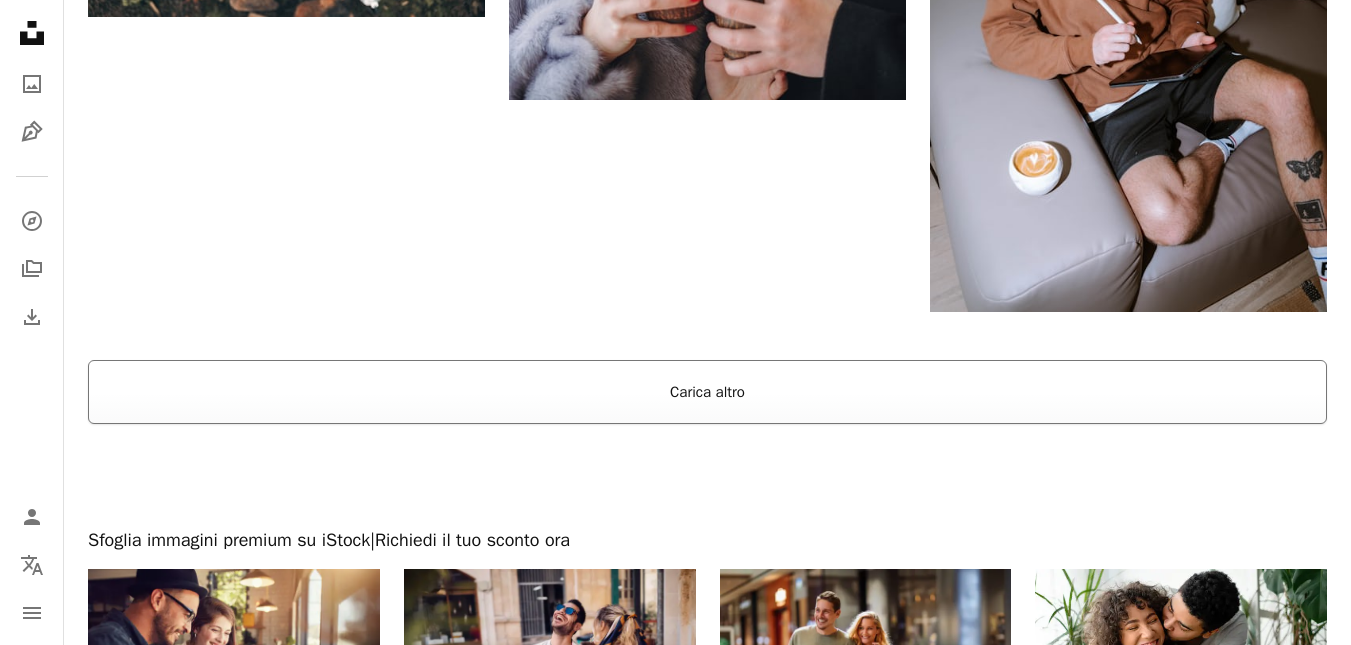 click on "Carica altro" at bounding box center (707, 392) 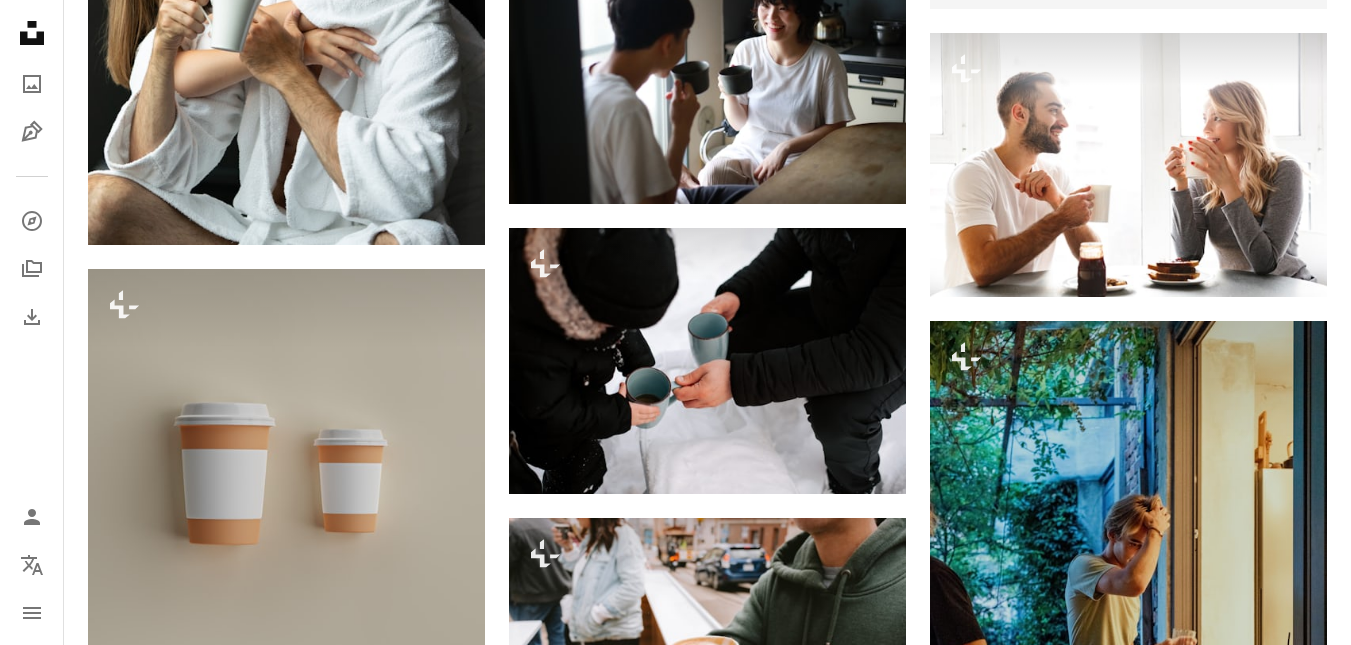 scroll, scrollTop: 9000, scrollLeft: 0, axis: vertical 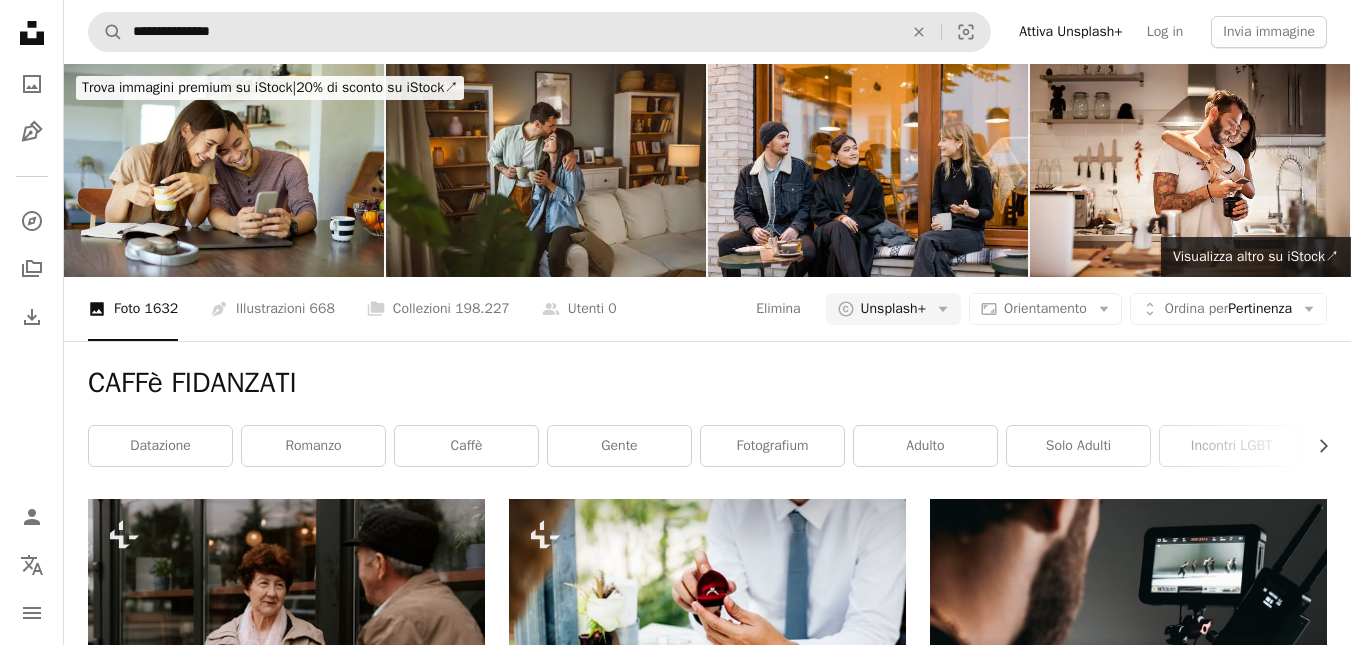 drag, startPoint x: 275, startPoint y: 29, endPoint x: 160, endPoint y: 18, distance: 115.52489 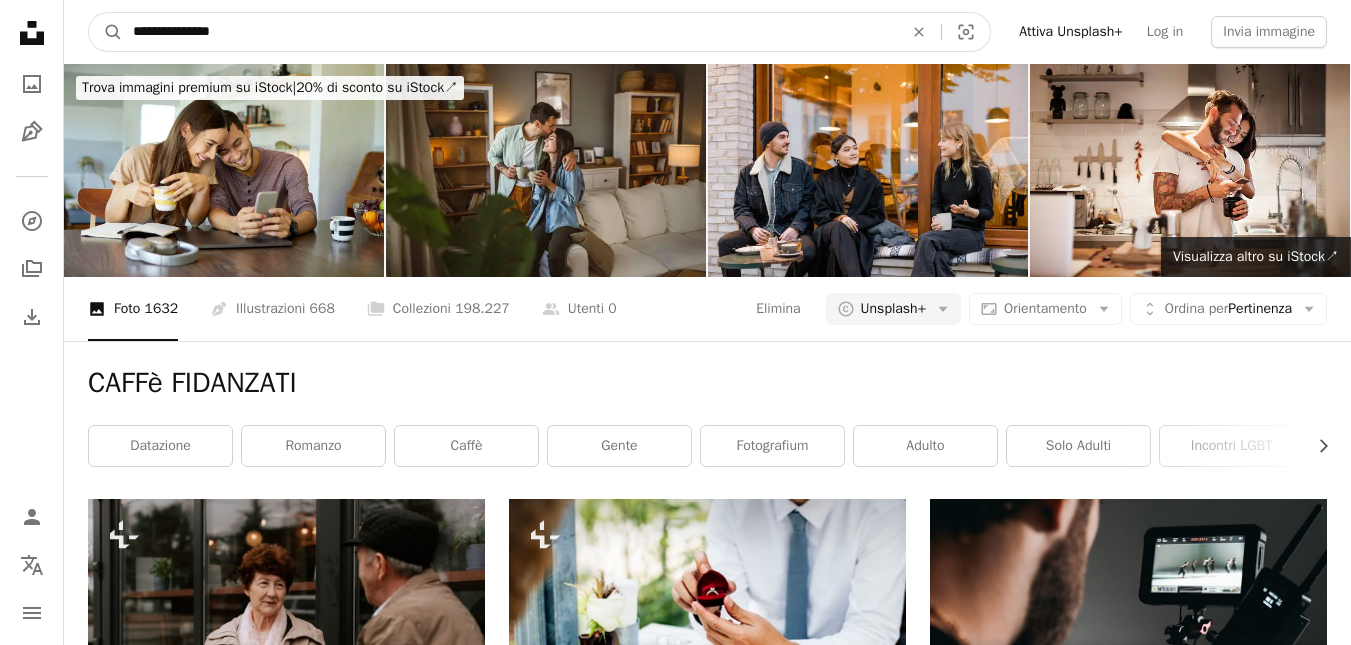 drag, startPoint x: 240, startPoint y: 31, endPoint x: 177, endPoint y: 27, distance: 63.126858 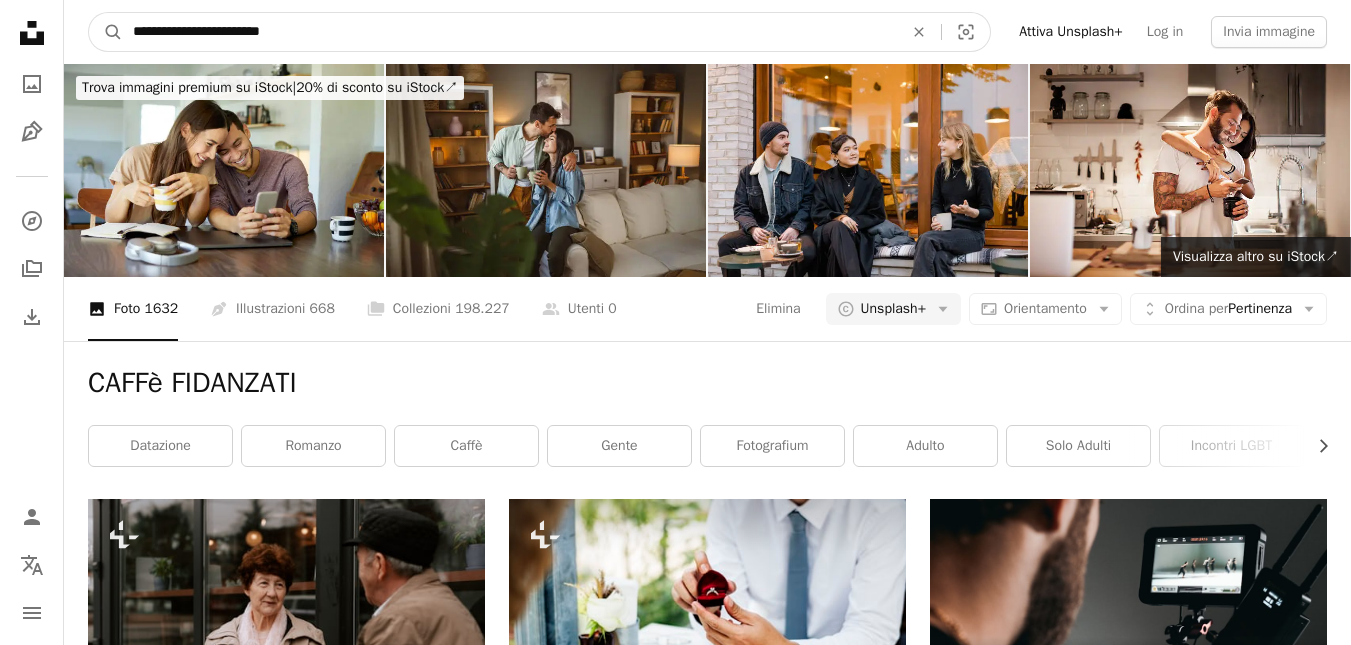 type on "**********" 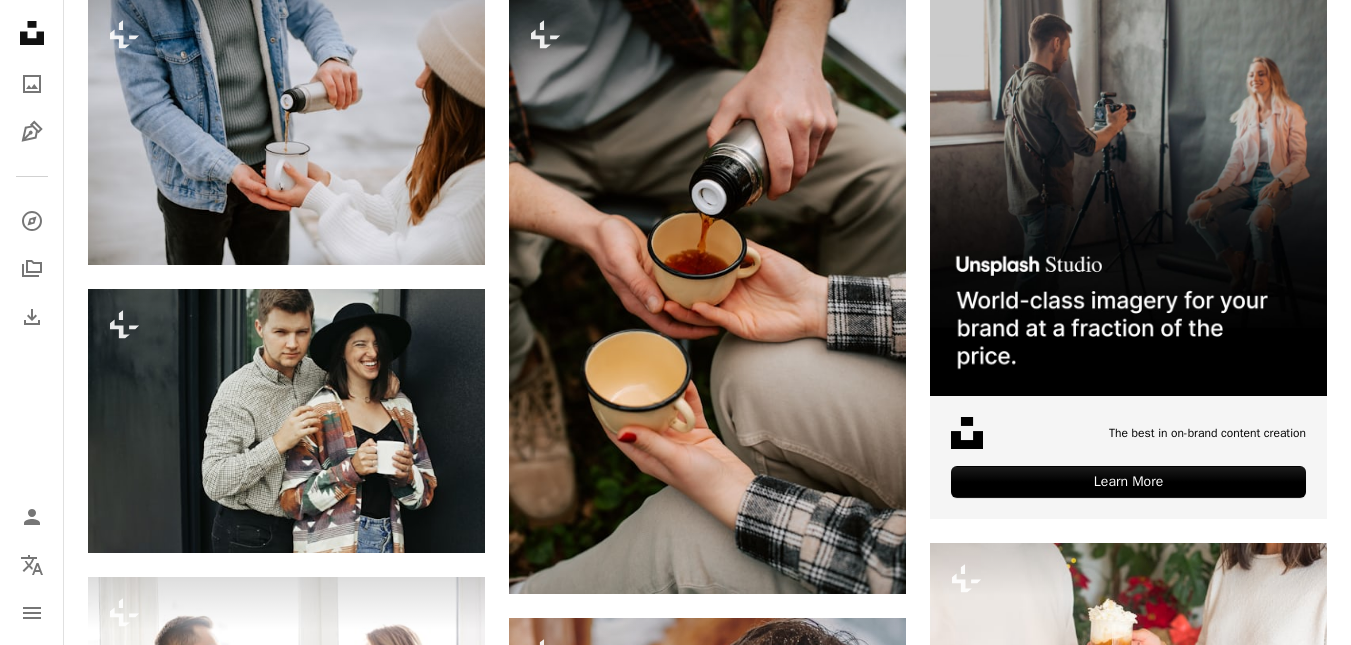 scroll, scrollTop: 0, scrollLeft: 0, axis: both 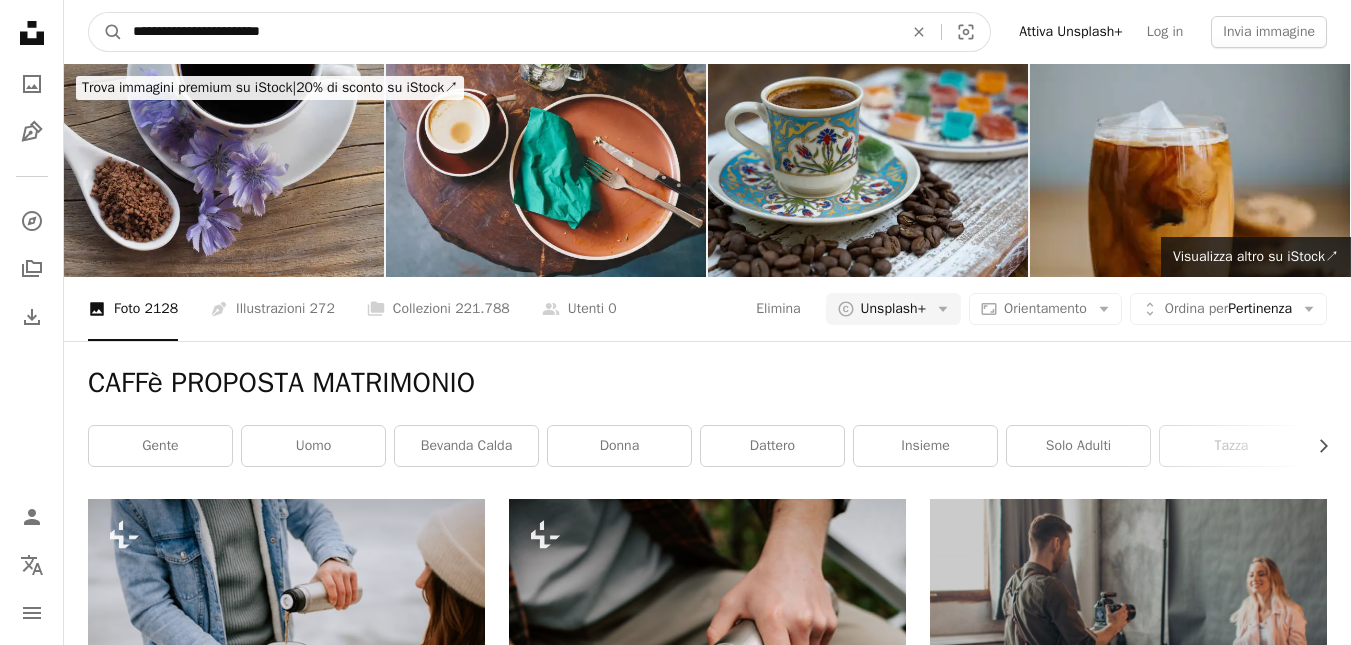 drag, startPoint x: 407, startPoint y: 24, endPoint x: 1, endPoint y: 44, distance: 406.4923 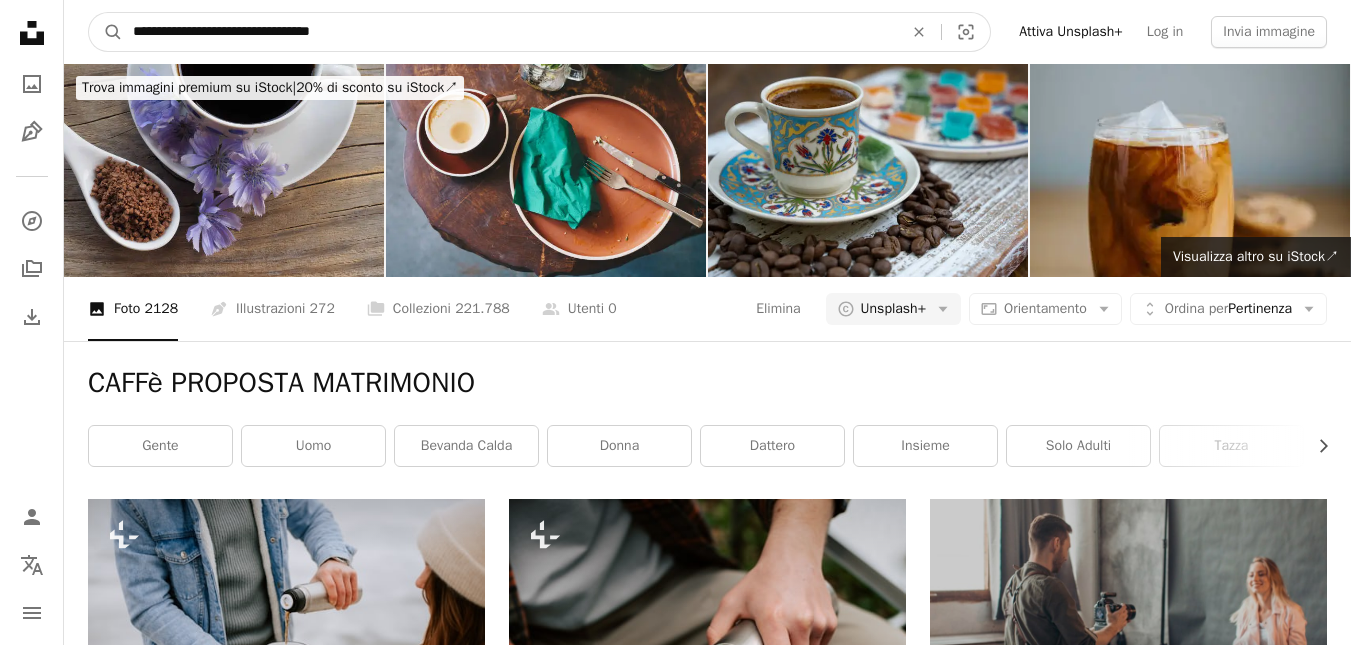 type on "**********" 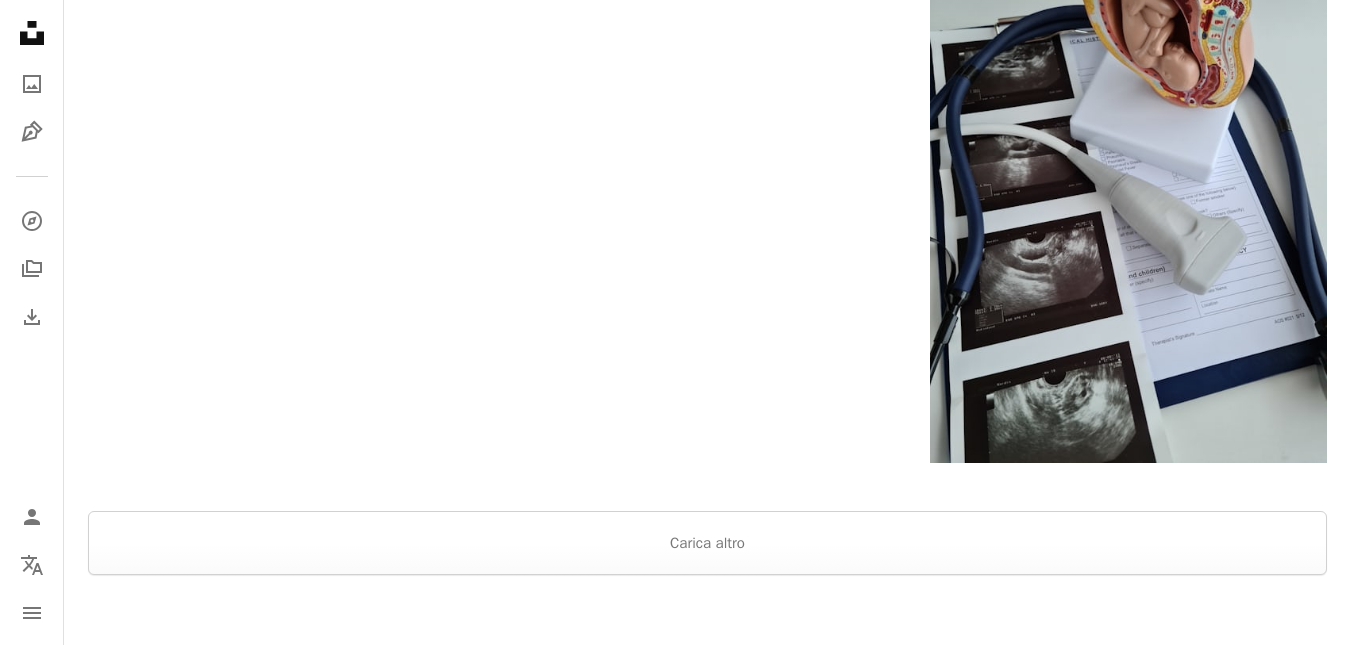 scroll, scrollTop: 2900, scrollLeft: 0, axis: vertical 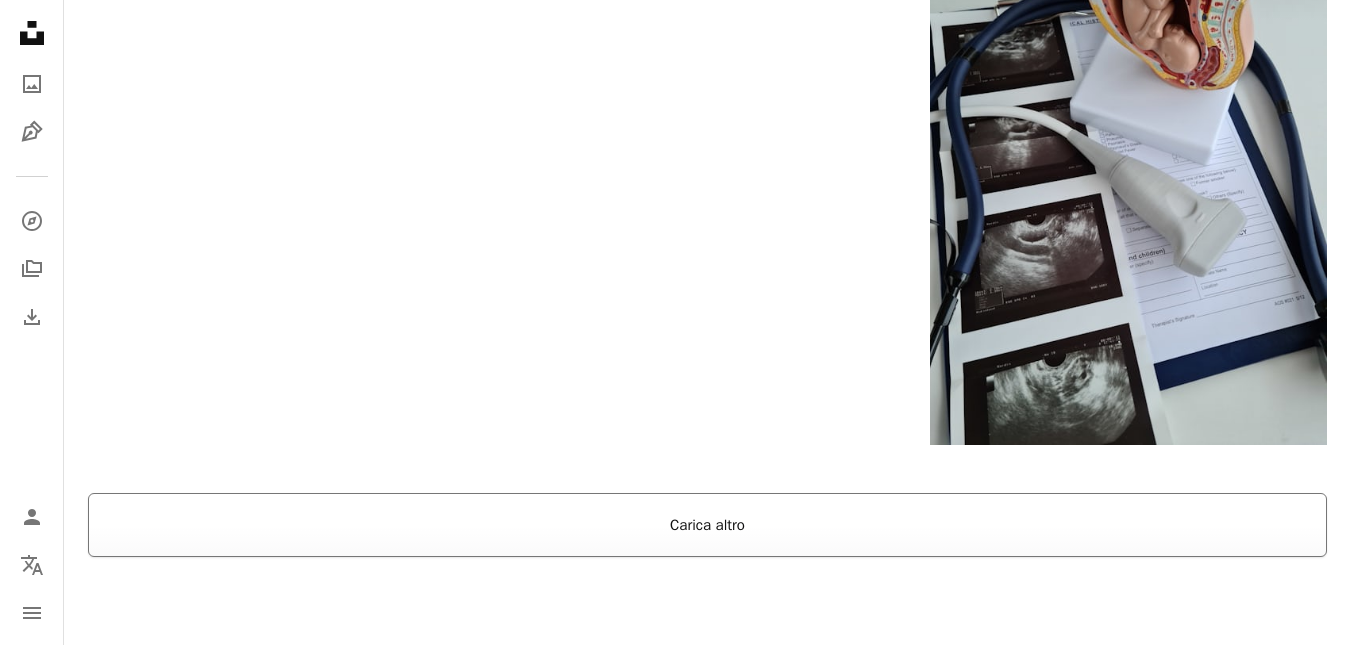 click on "Carica altro" at bounding box center [707, 525] 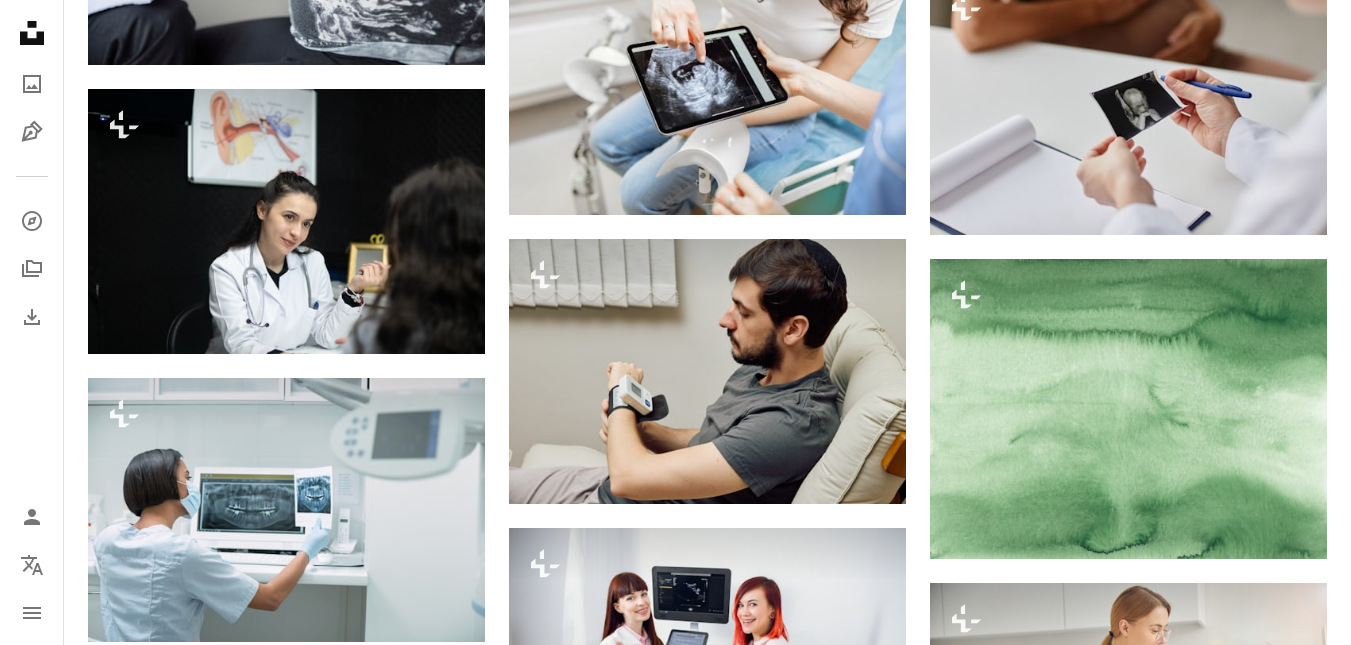 scroll, scrollTop: 11200, scrollLeft: 0, axis: vertical 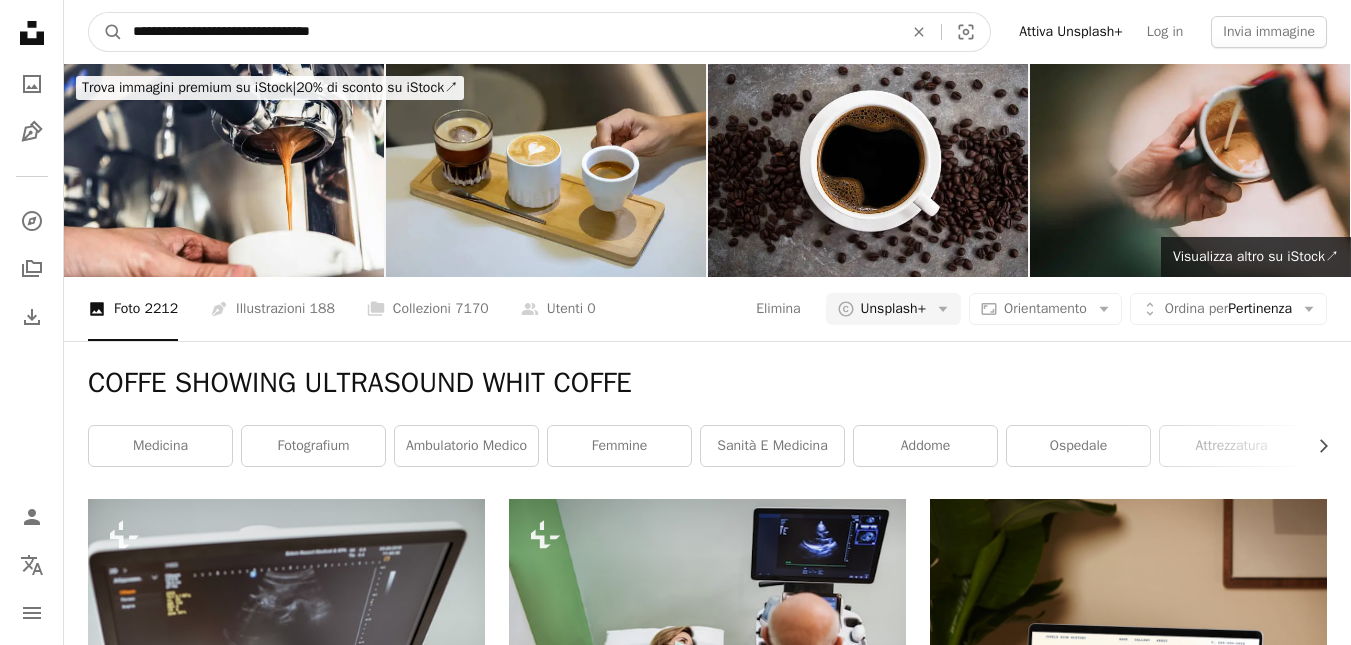 drag, startPoint x: 180, startPoint y: 35, endPoint x: 0, endPoint y: 36, distance: 180.00278 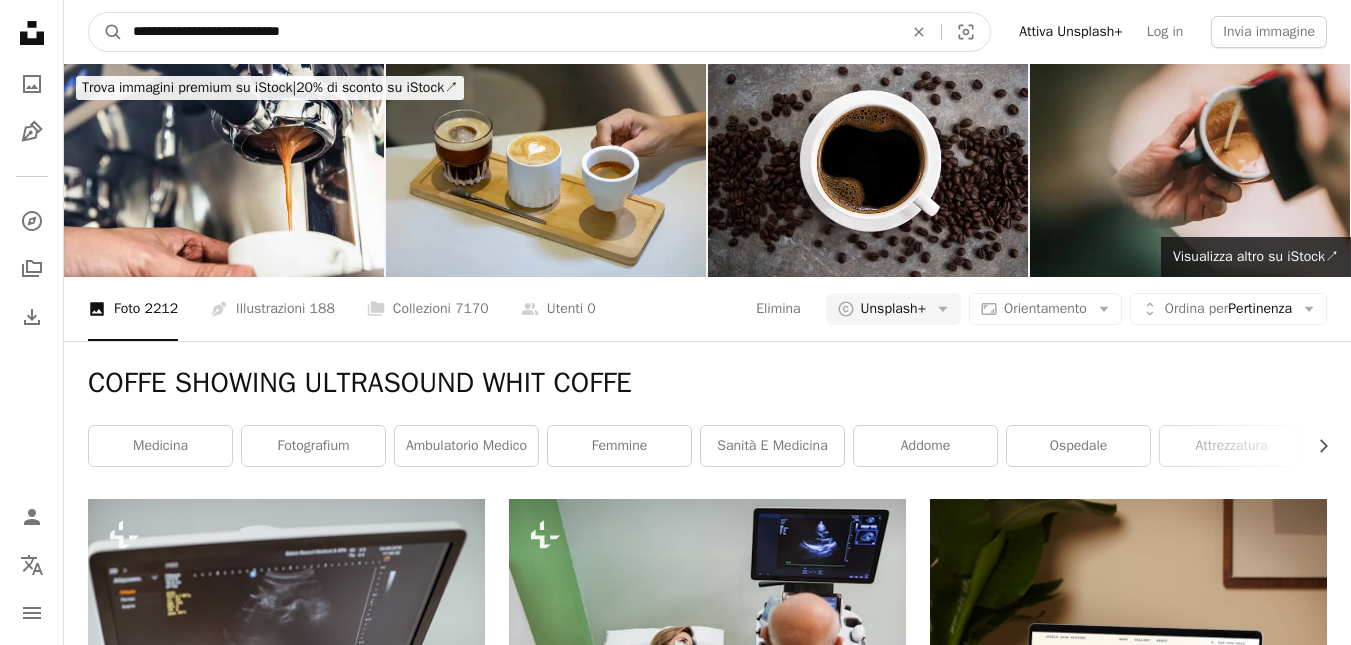 type on "**********" 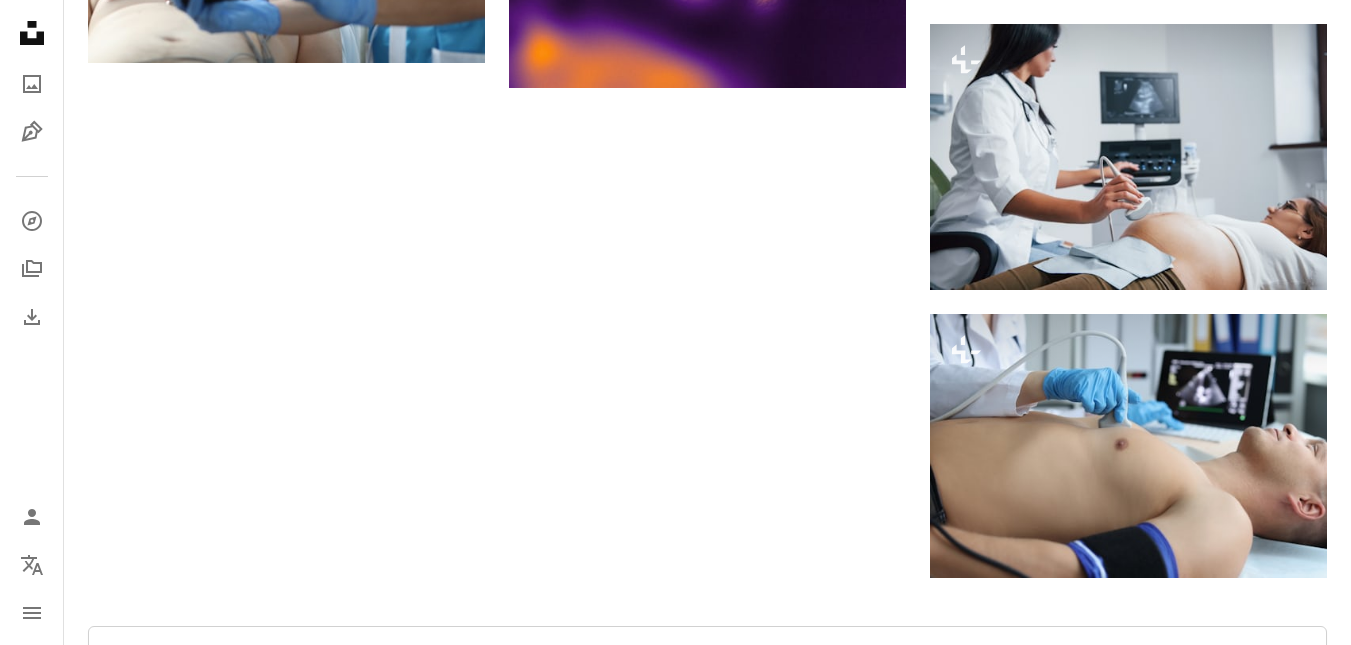 scroll, scrollTop: 2600, scrollLeft: 0, axis: vertical 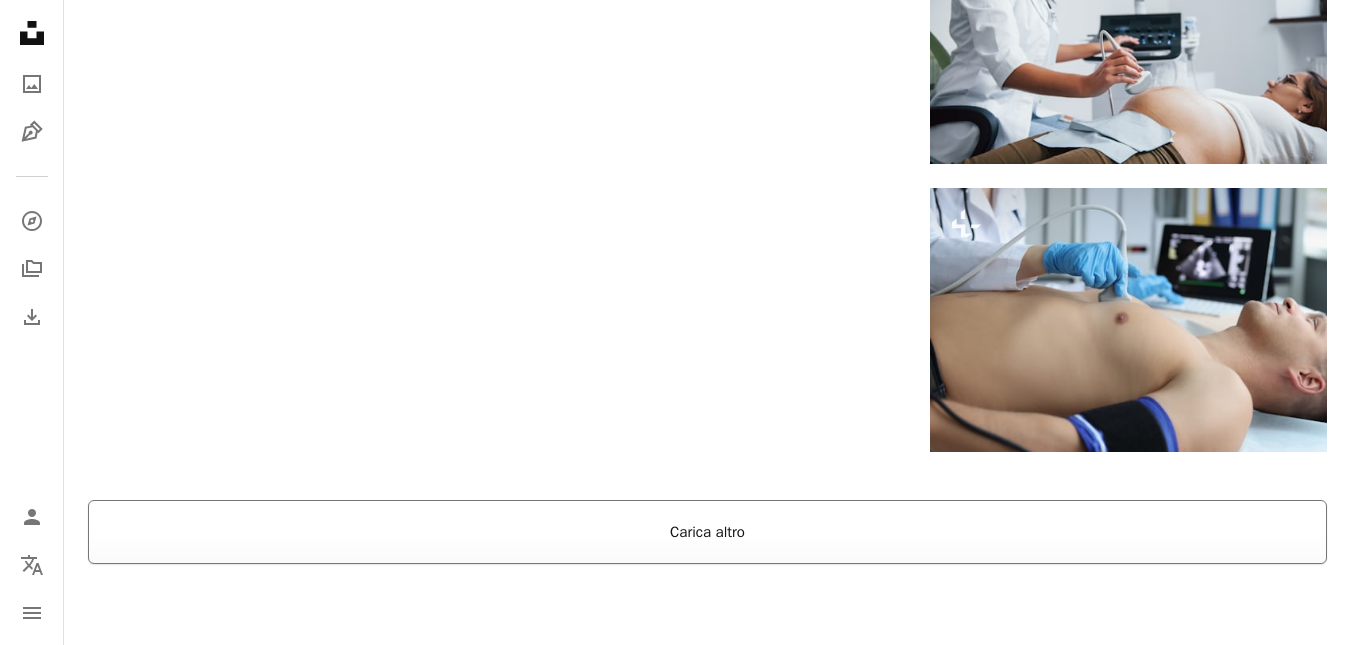 click on "Carica altro" at bounding box center (707, 532) 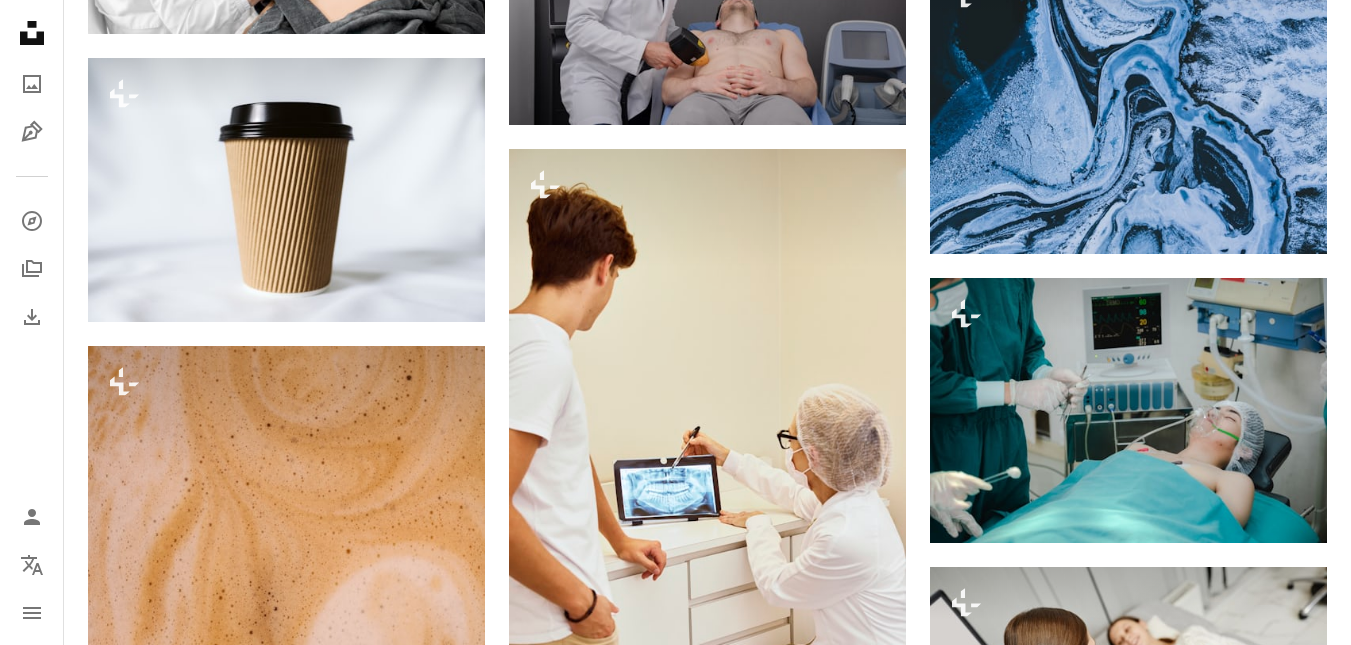 scroll, scrollTop: 5400, scrollLeft: 0, axis: vertical 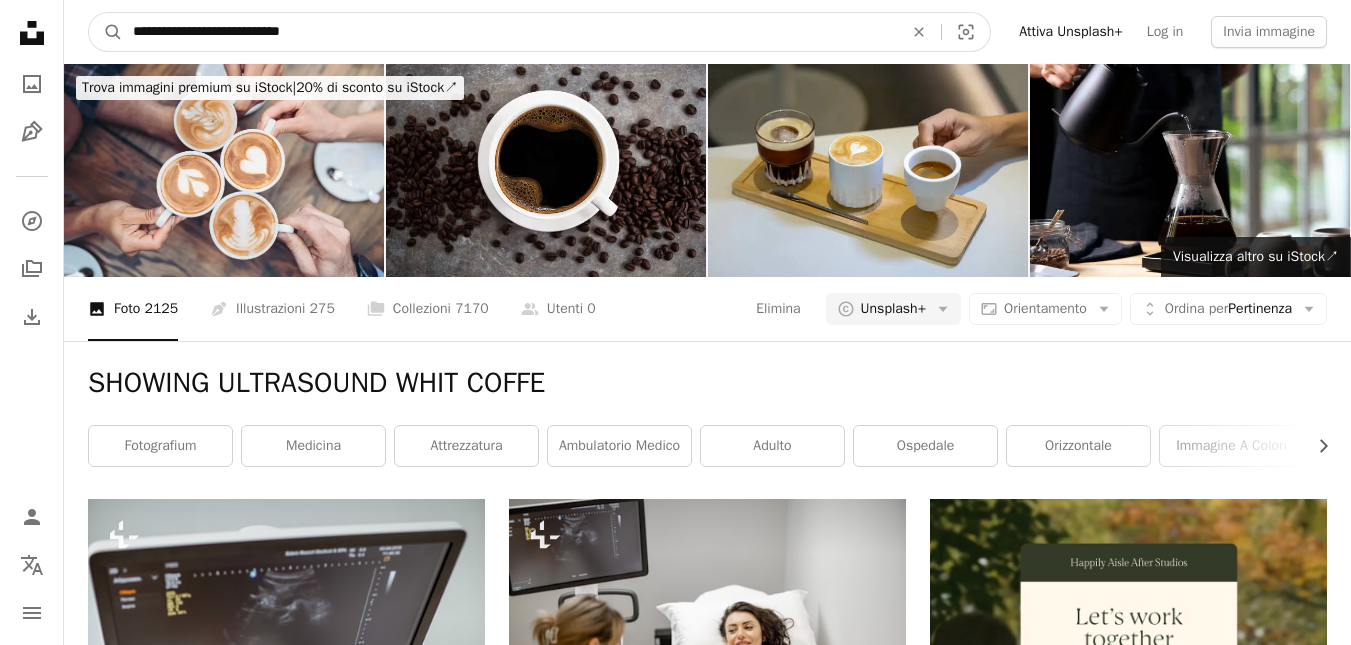 click on "**********" at bounding box center (510, 32) 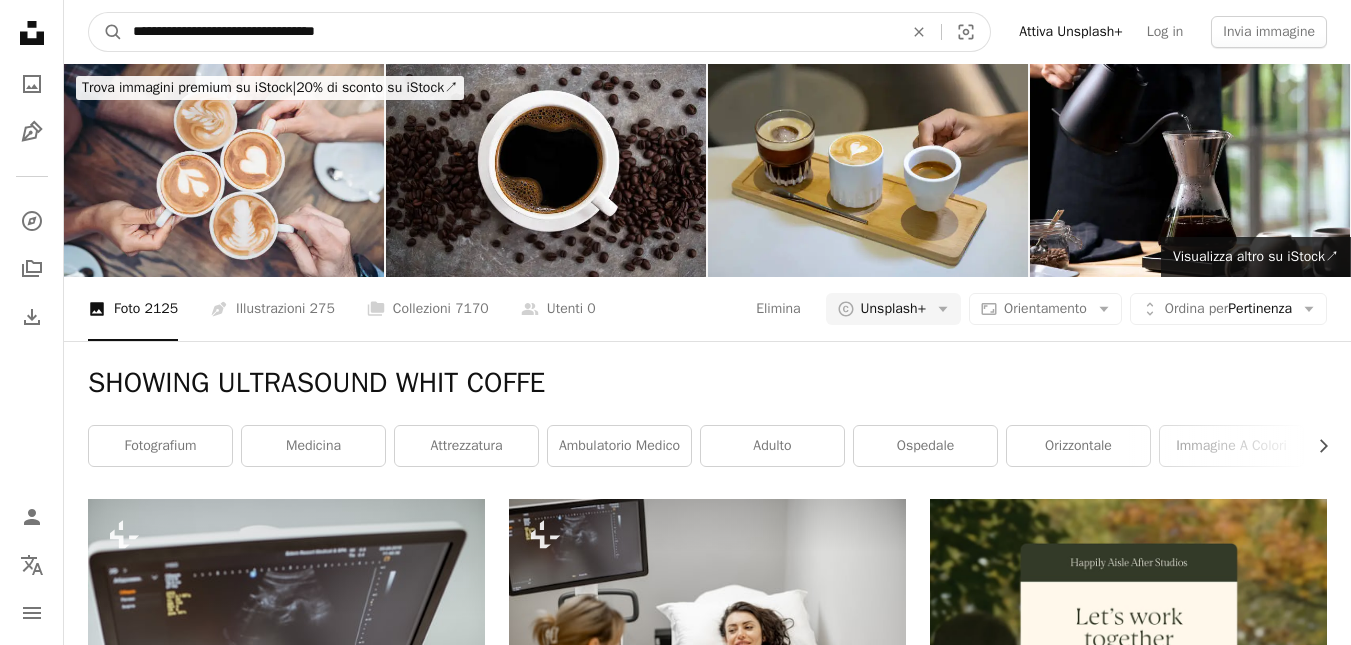 type on "**********" 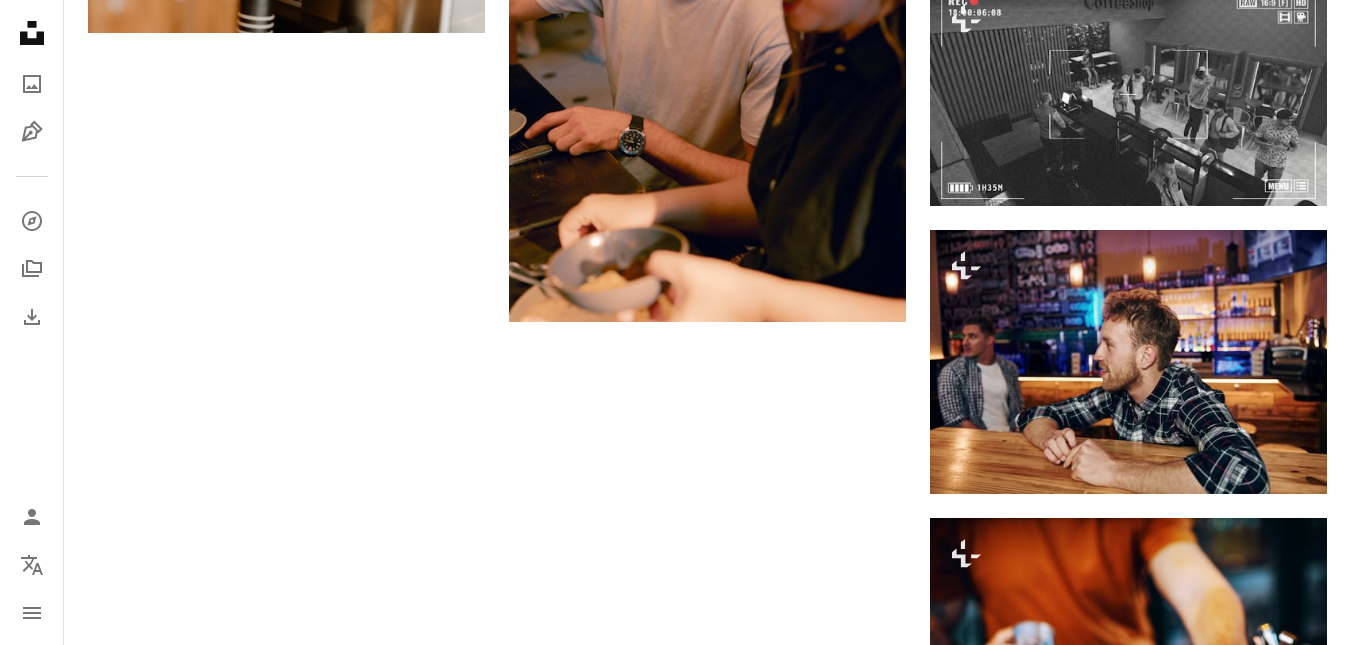 scroll, scrollTop: 2800, scrollLeft: 0, axis: vertical 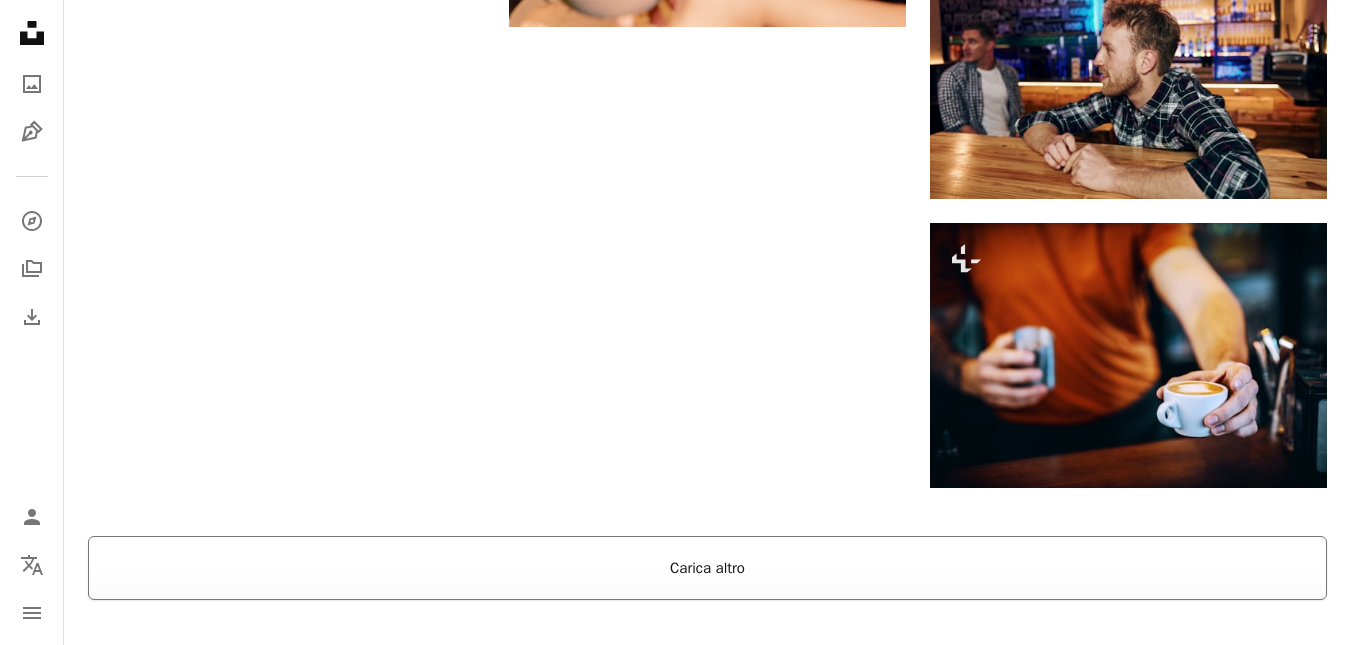 click on "Carica altro" at bounding box center (707, 568) 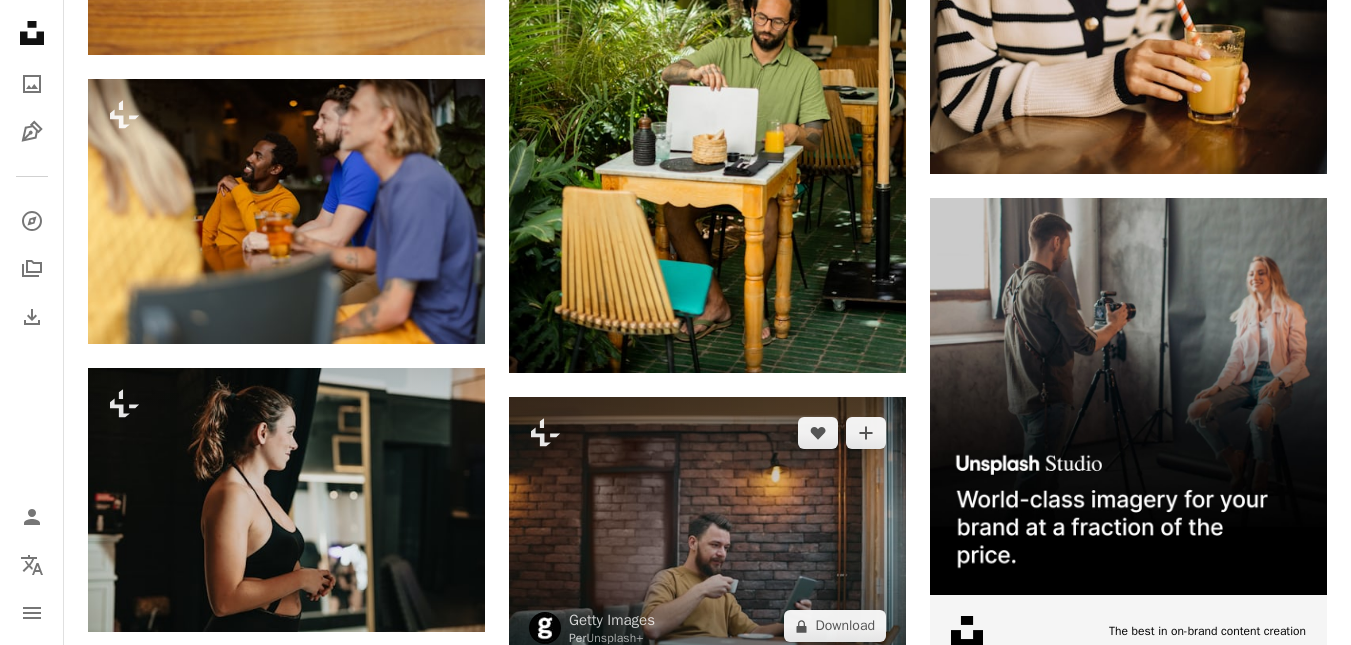 scroll, scrollTop: 6600, scrollLeft: 0, axis: vertical 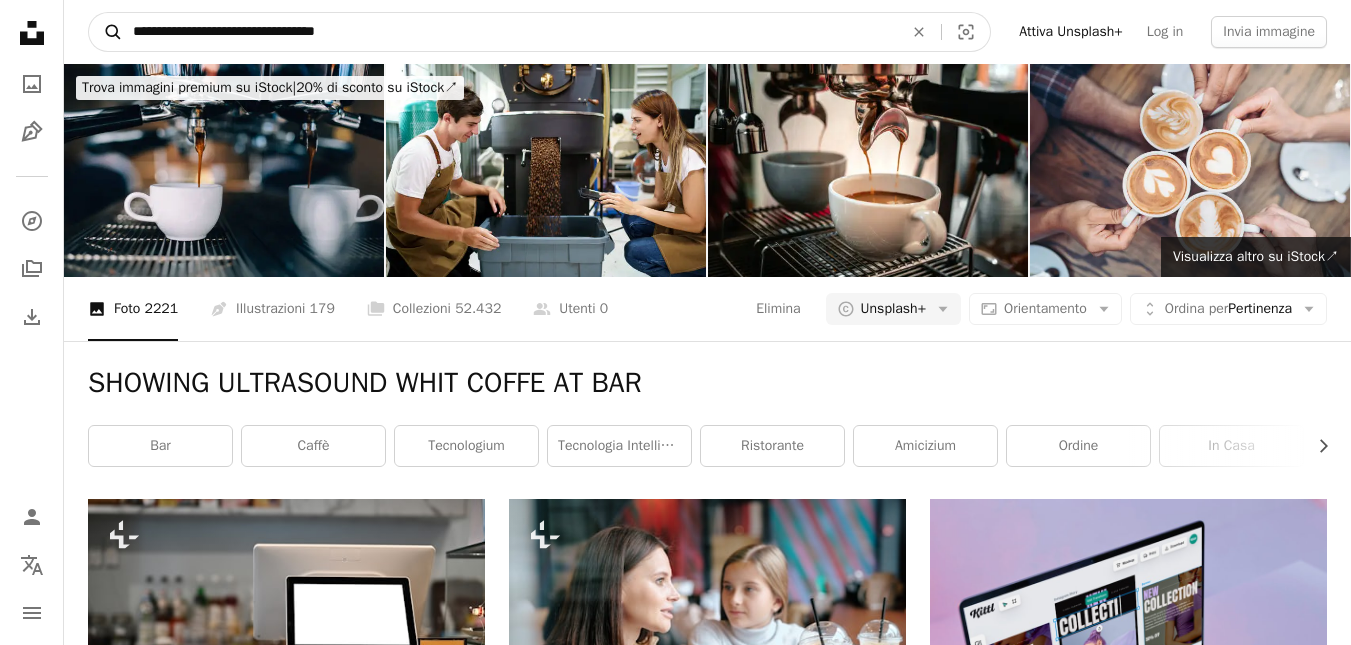 drag, startPoint x: 469, startPoint y: 39, endPoint x: 108, endPoint y: 48, distance: 361.11218 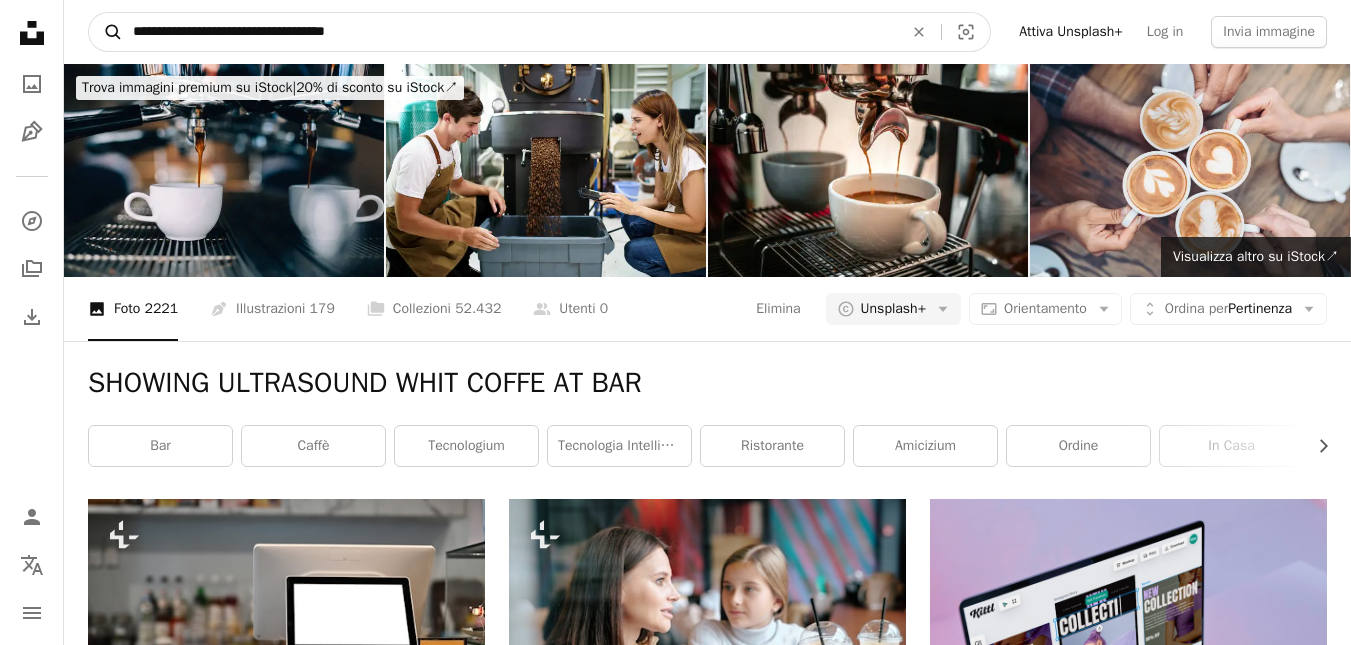 type on "**********" 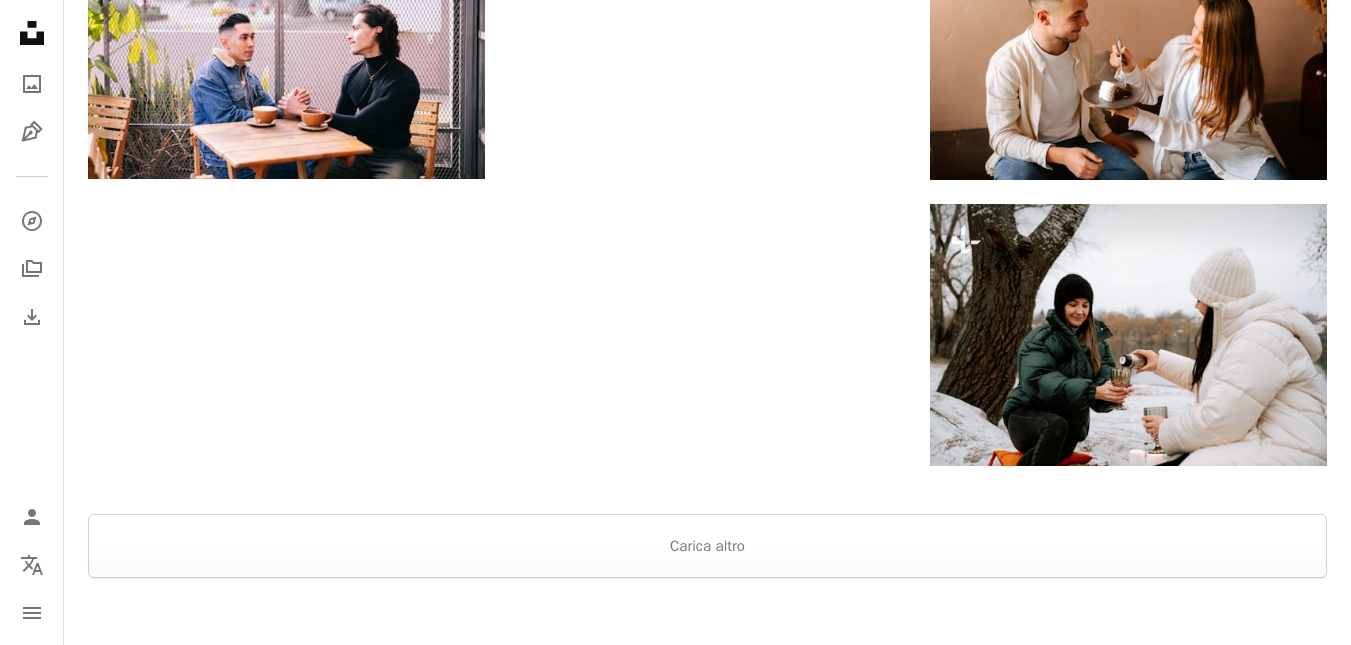 scroll, scrollTop: 3000, scrollLeft: 0, axis: vertical 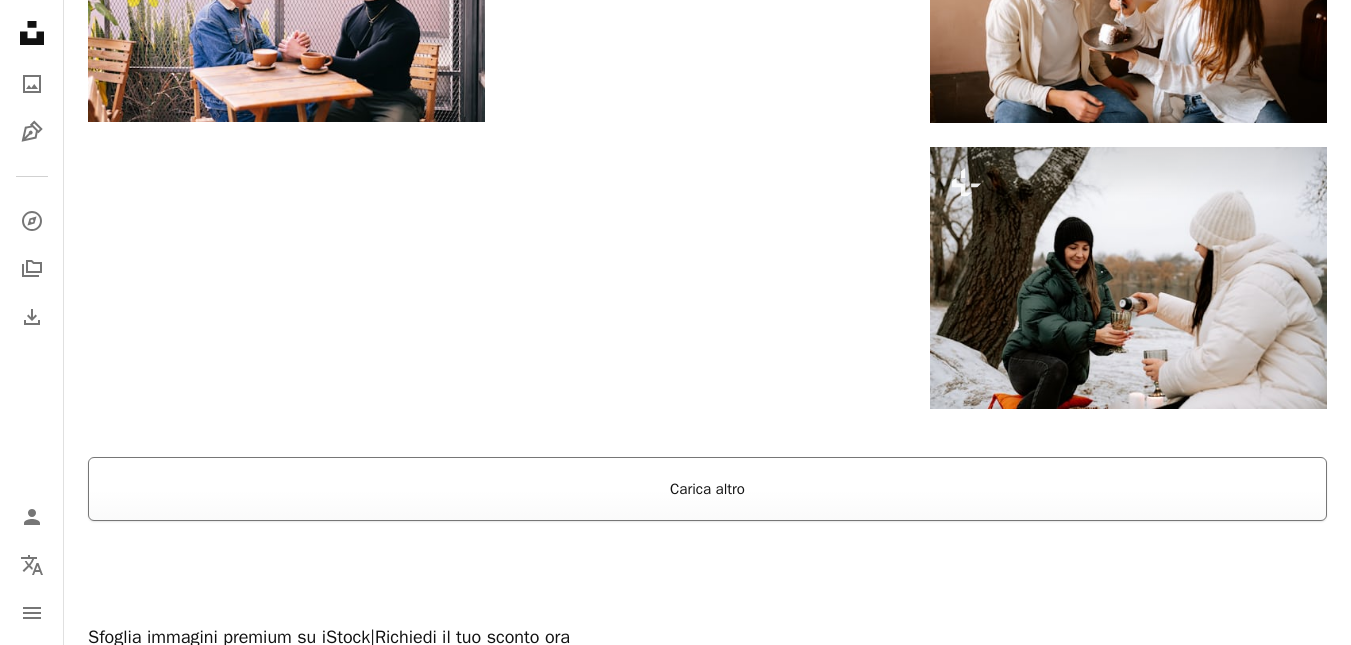 click on "Carica altro" at bounding box center [707, 489] 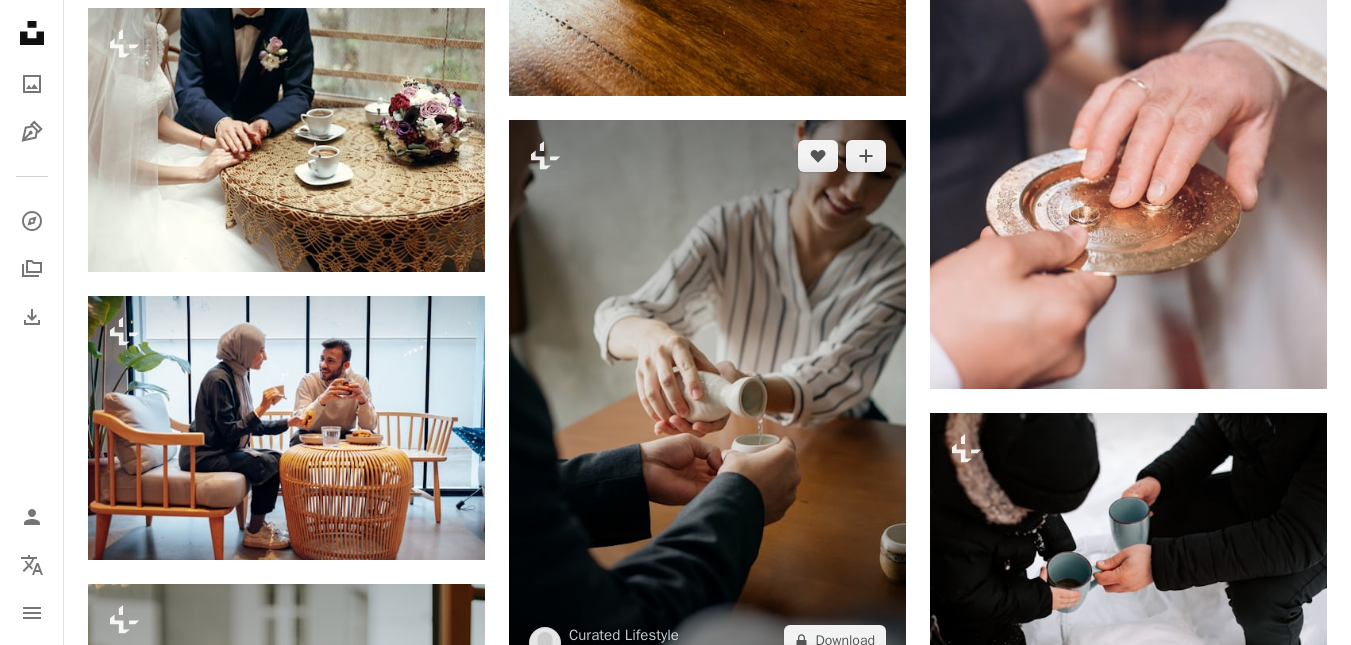 scroll, scrollTop: 5000, scrollLeft: 0, axis: vertical 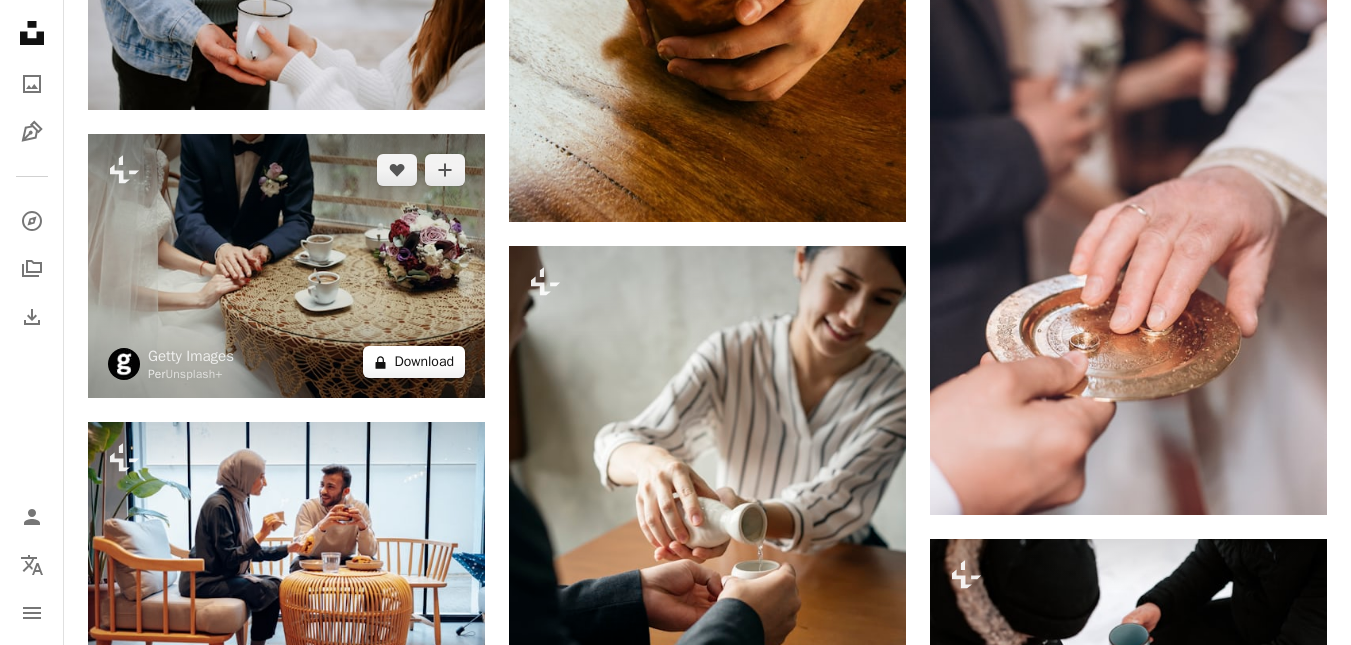 click on "A lock Download" at bounding box center (414, 362) 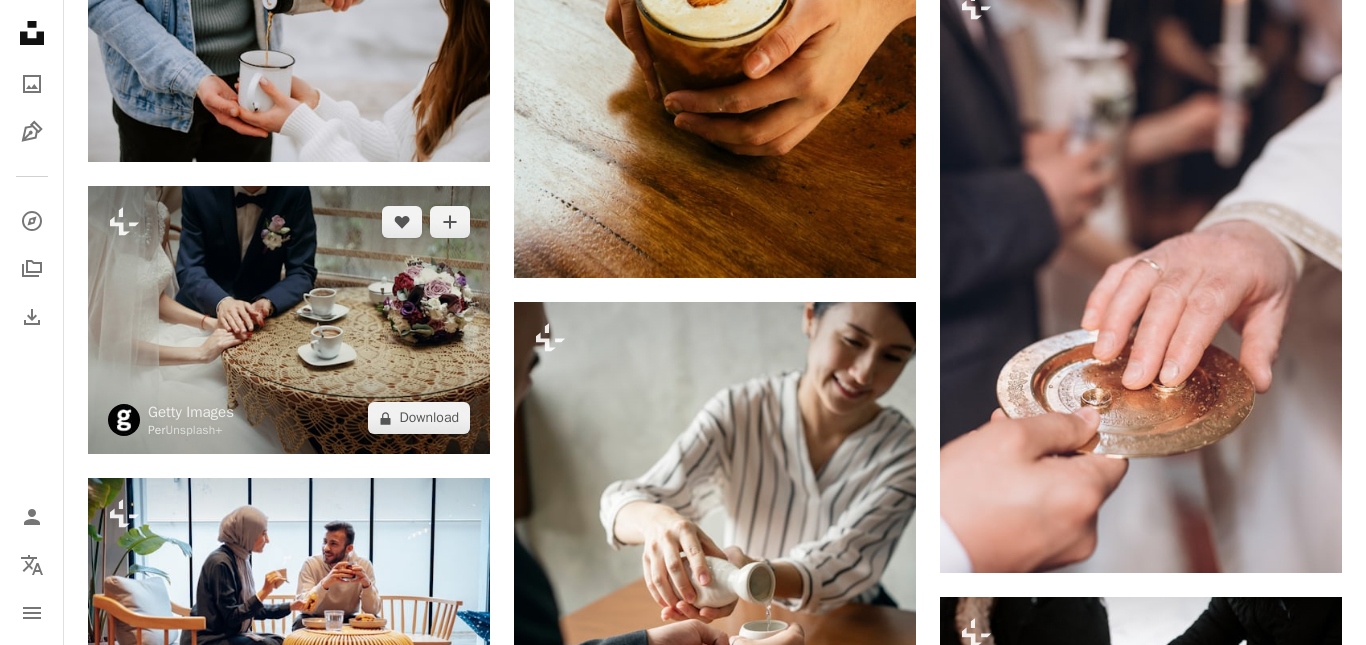 drag, startPoint x: 162, startPoint y: 261, endPoint x: 221, endPoint y: 278, distance: 61.400326 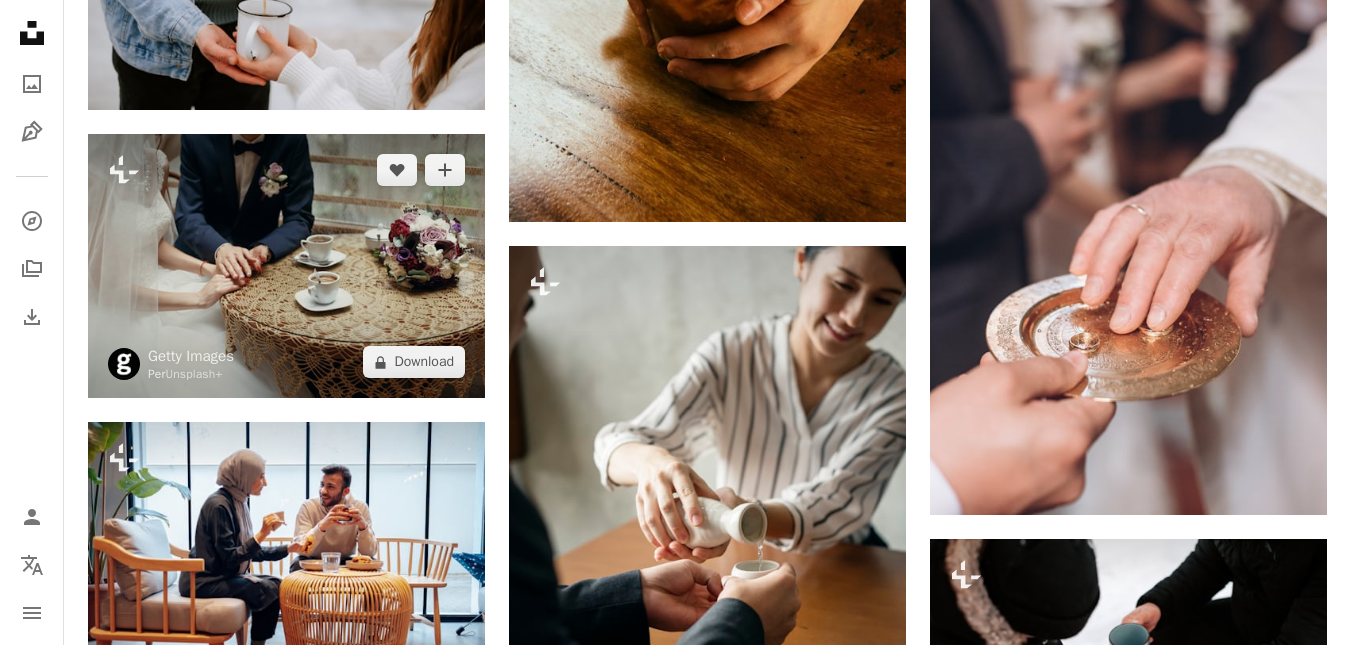 click at bounding box center [286, 266] 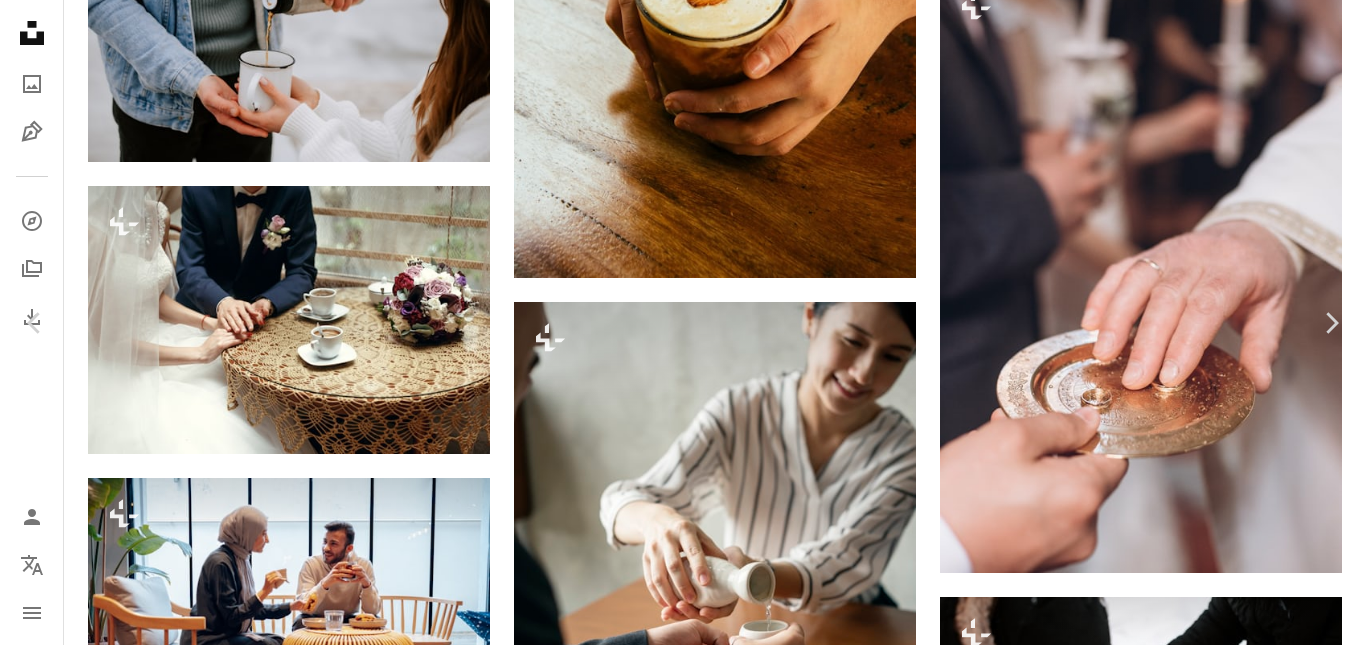 click on "An X shape" at bounding box center (20, 20) 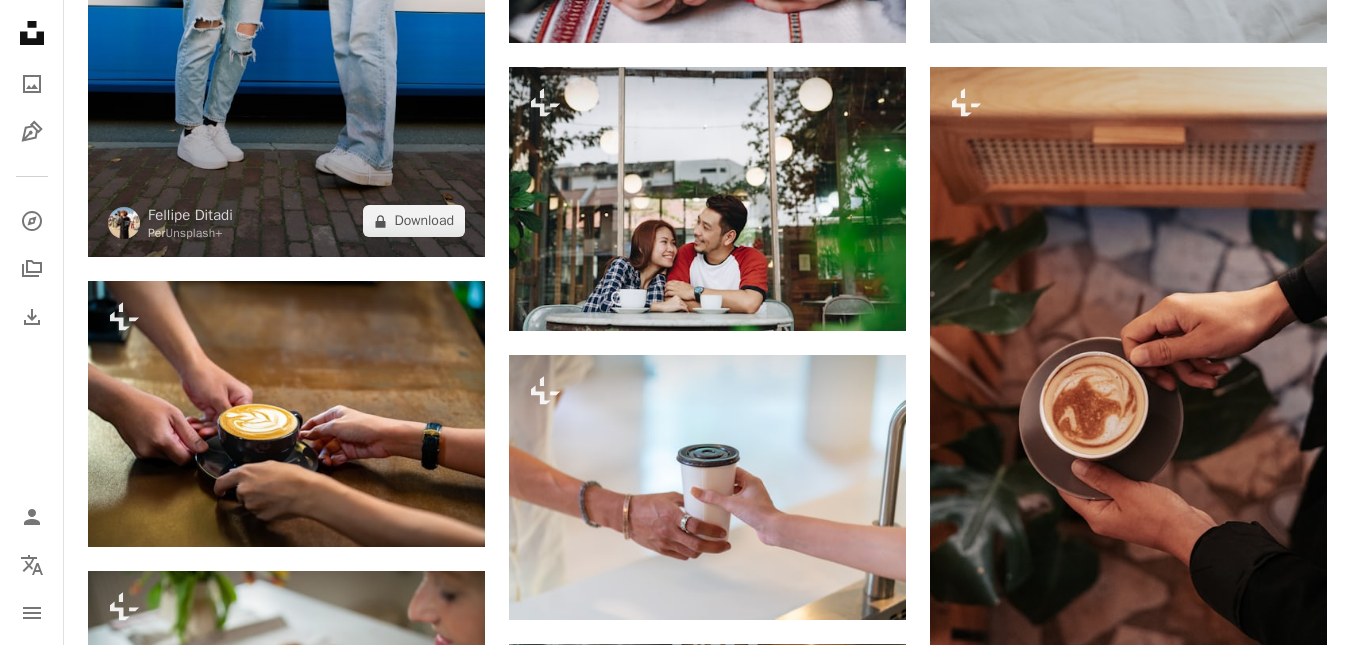 scroll, scrollTop: 6700, scrollLeft: 0, axis: vertical 